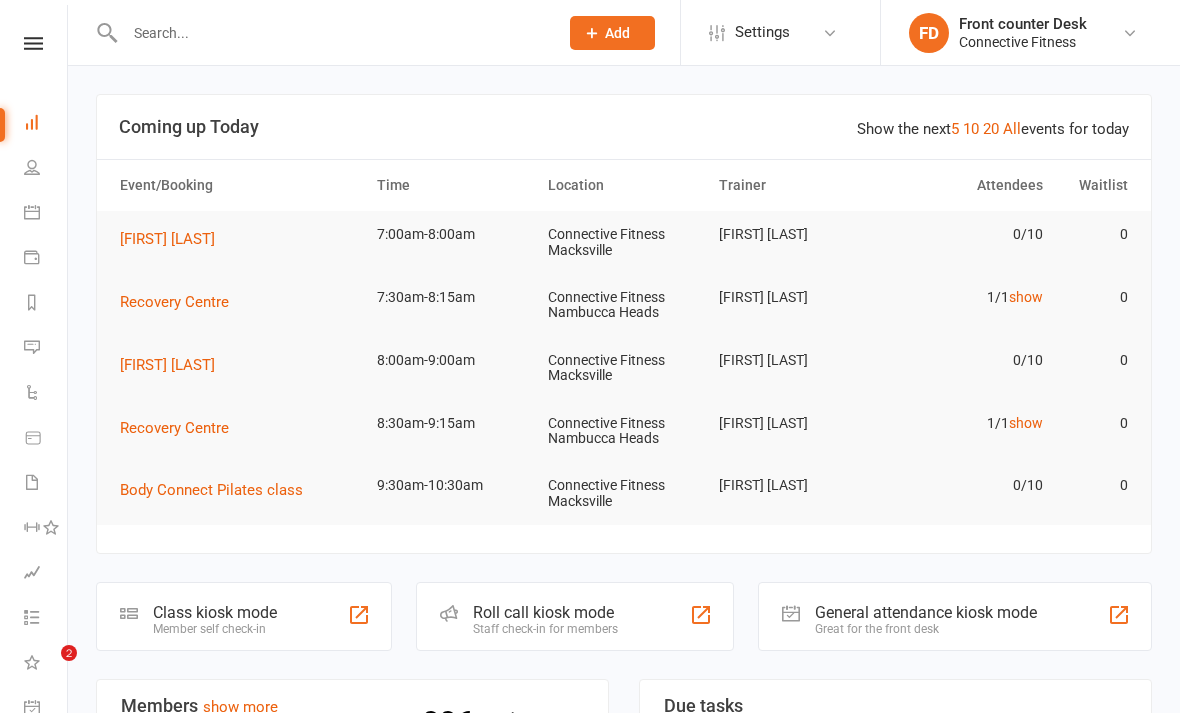 scroll, scrollTop: 0, scrollLeft: 0, axis: both 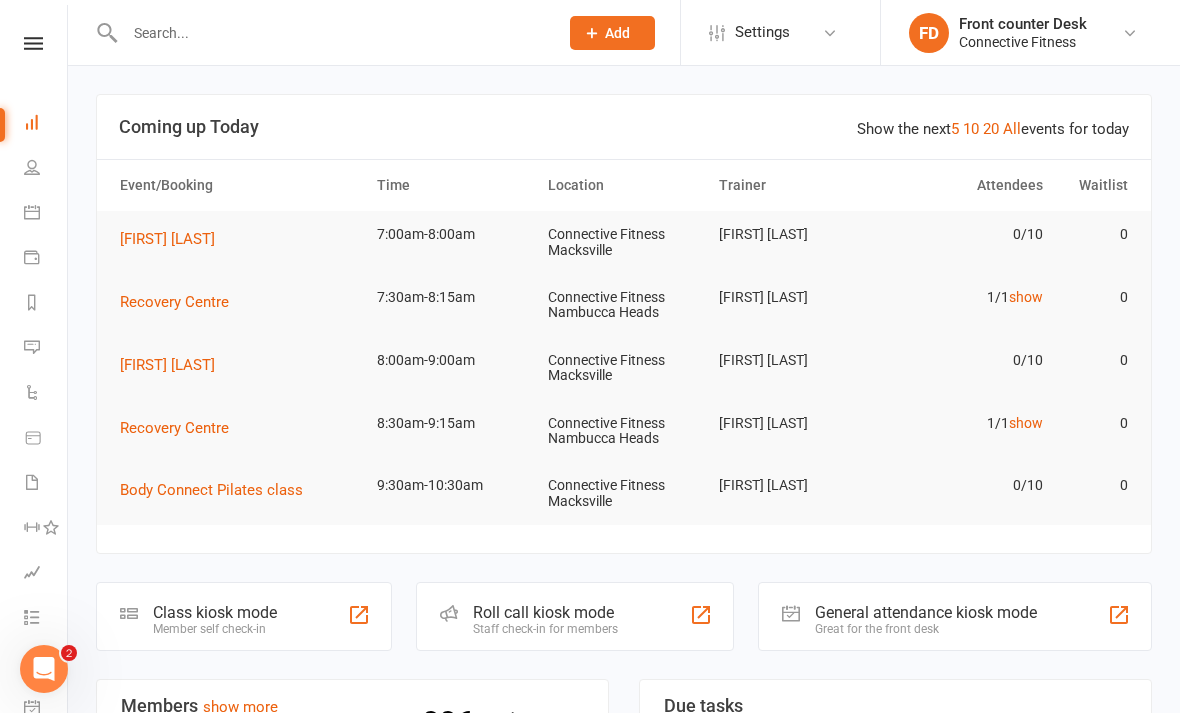 click at bounding box center [33, 43] 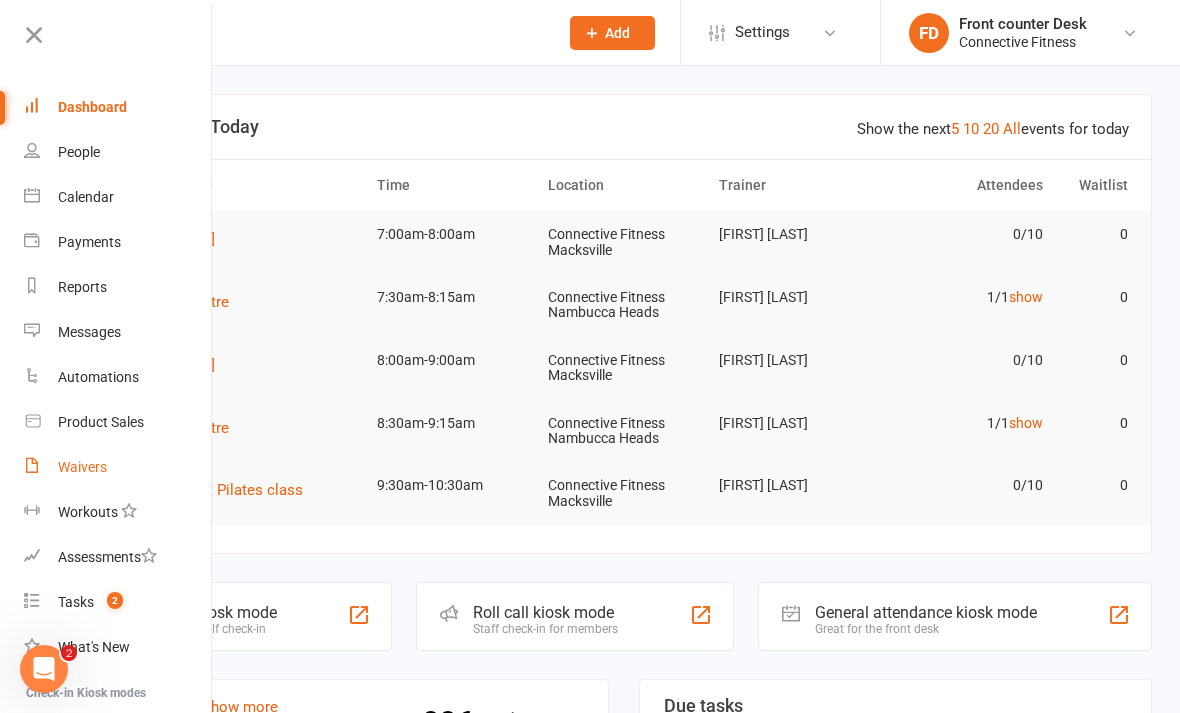click on "Waivers" at bounding box center (82, 467) 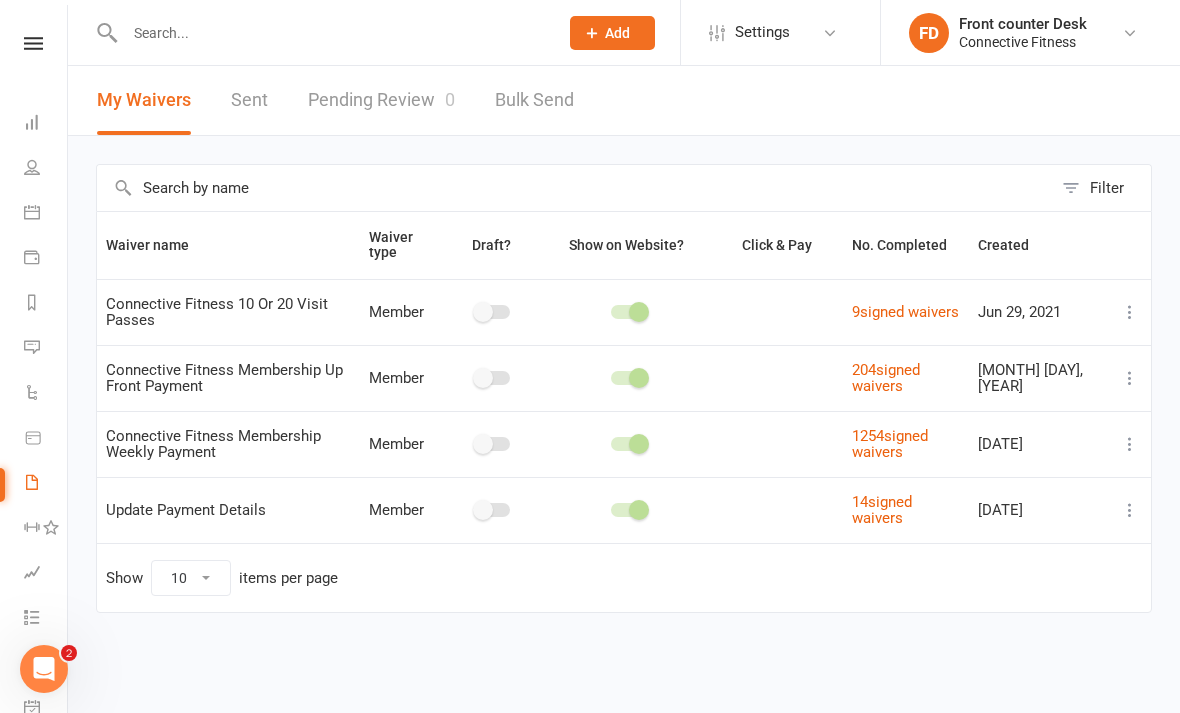 click on "Pending Review 0" at bounding box center [381, 100] 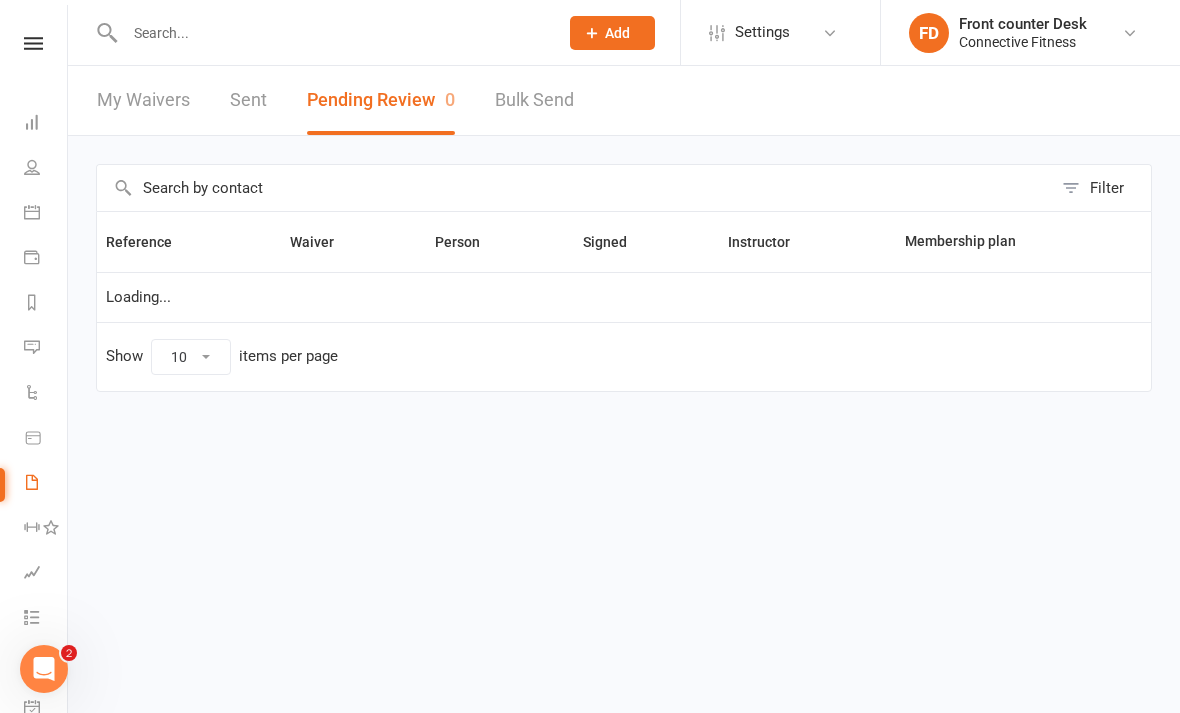 select on "100" 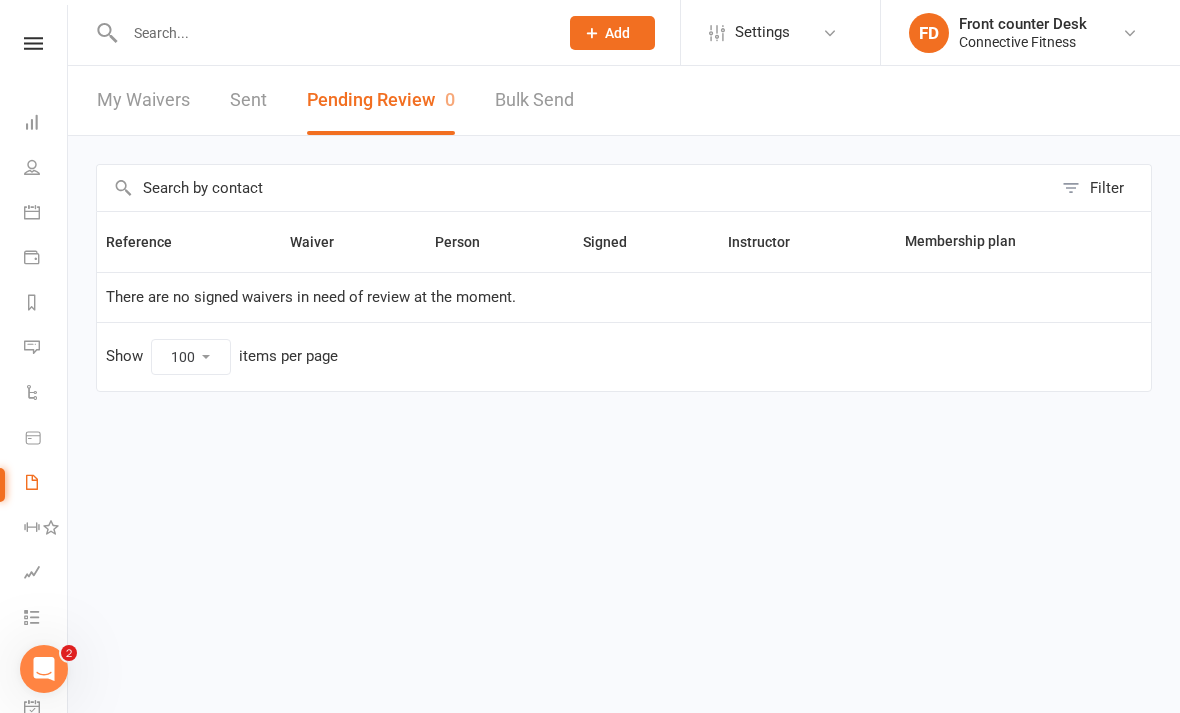 scroll, scrollTop: 0, scrollLeft: 0, axis: both 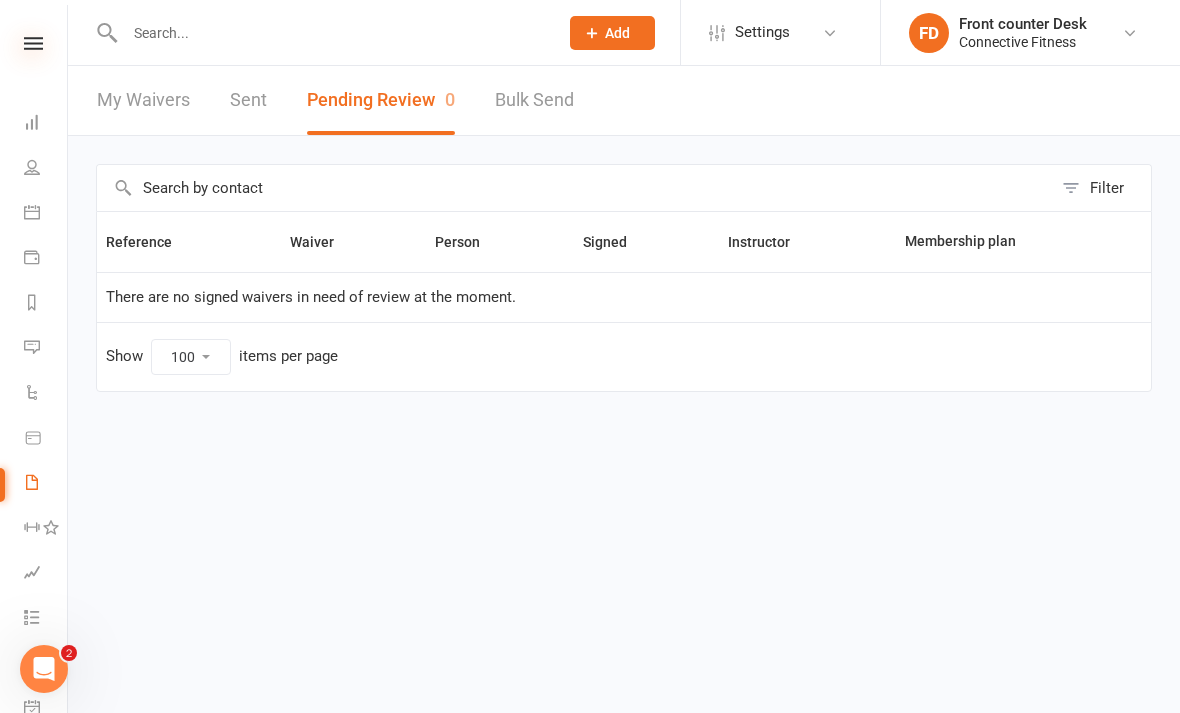 click at bounding box center (33, 43) 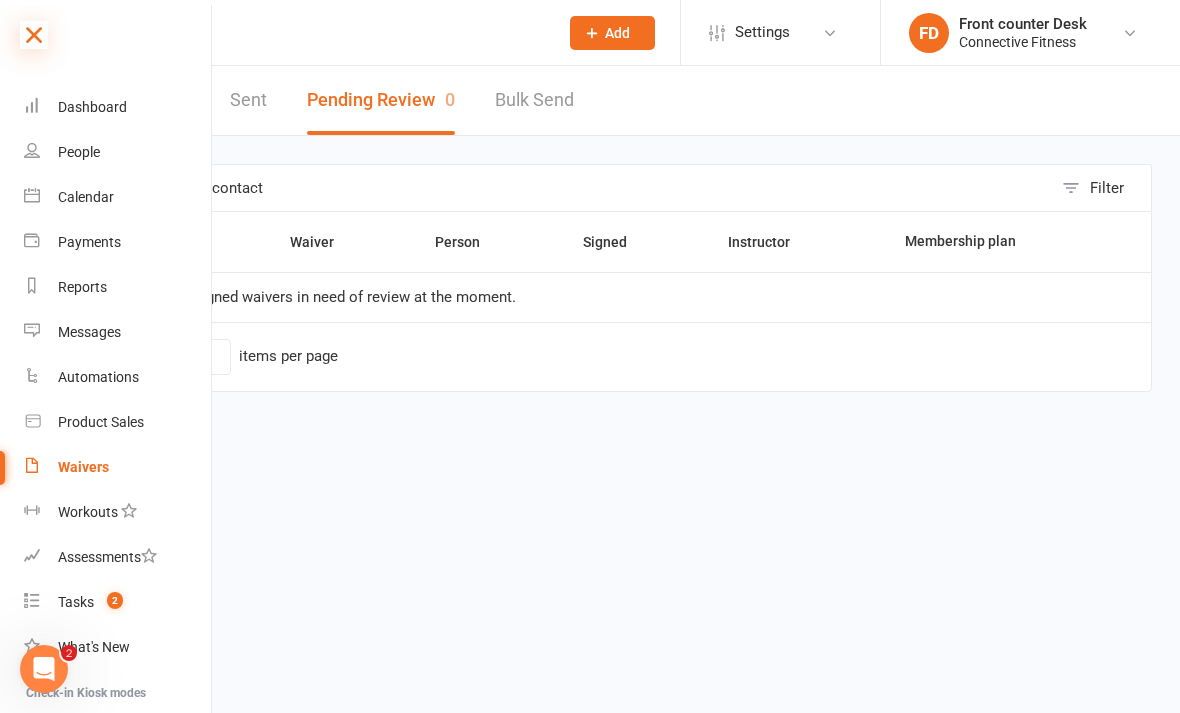 click at bounding box center [34, 35] 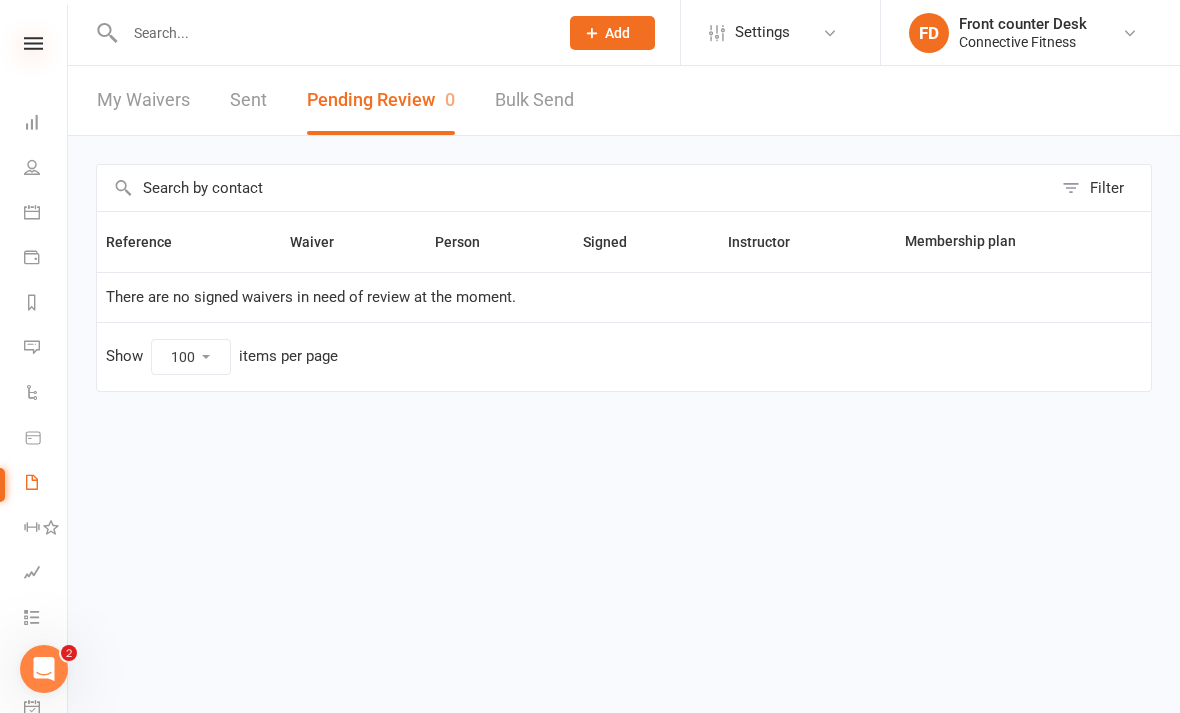 click at bounding box center (33, 43) 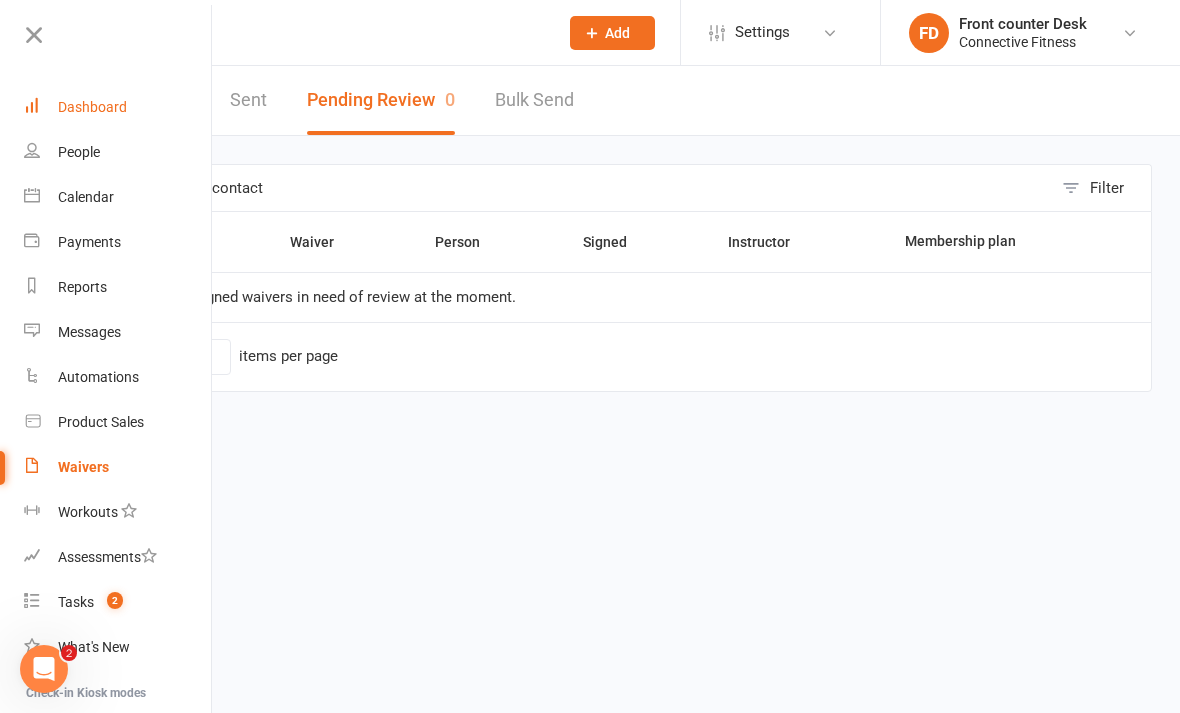 click on "Dashboard" at bounding box center [92, 107] 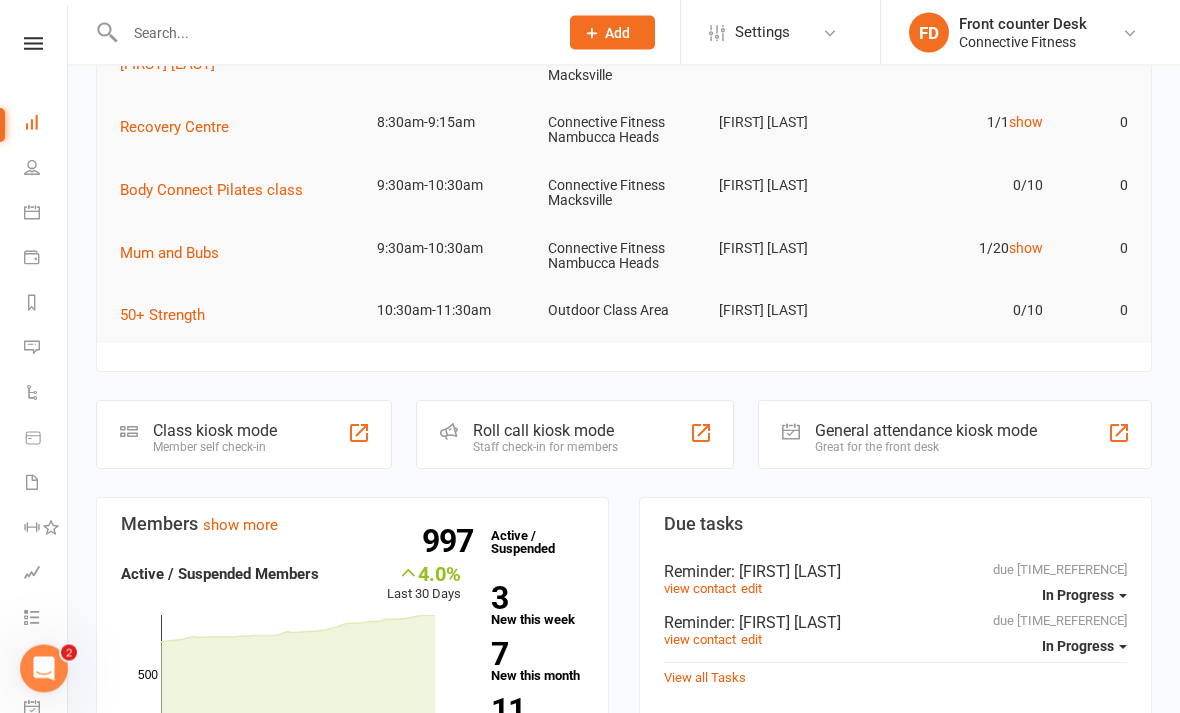 scroll, scrollTop: 175, scrollLeft: 0, axis: vertical 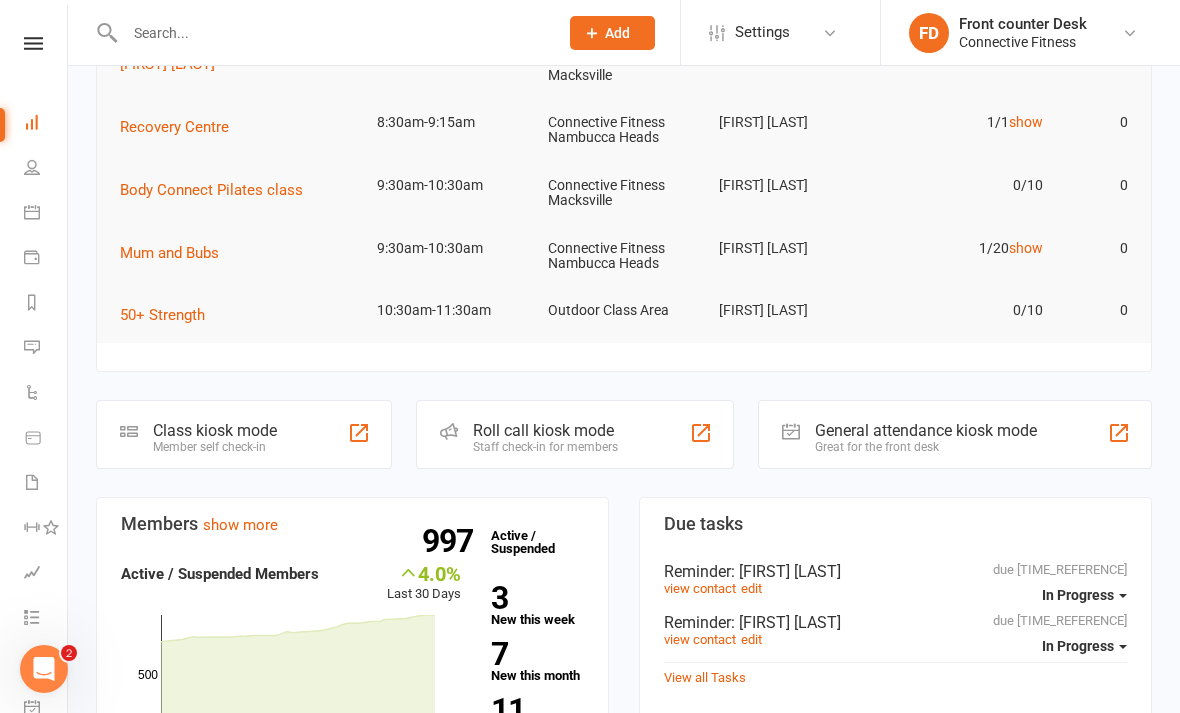 click at bounding box center [33, 43] 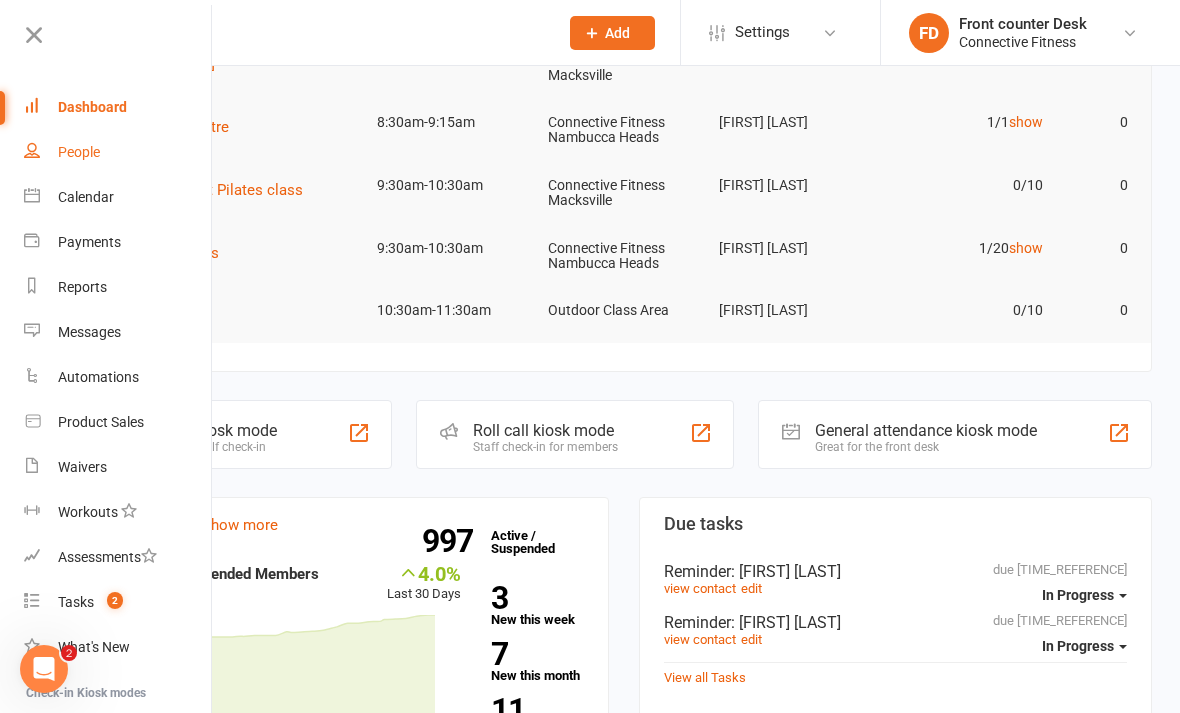 click on "People" at bounding box center [118, 152] 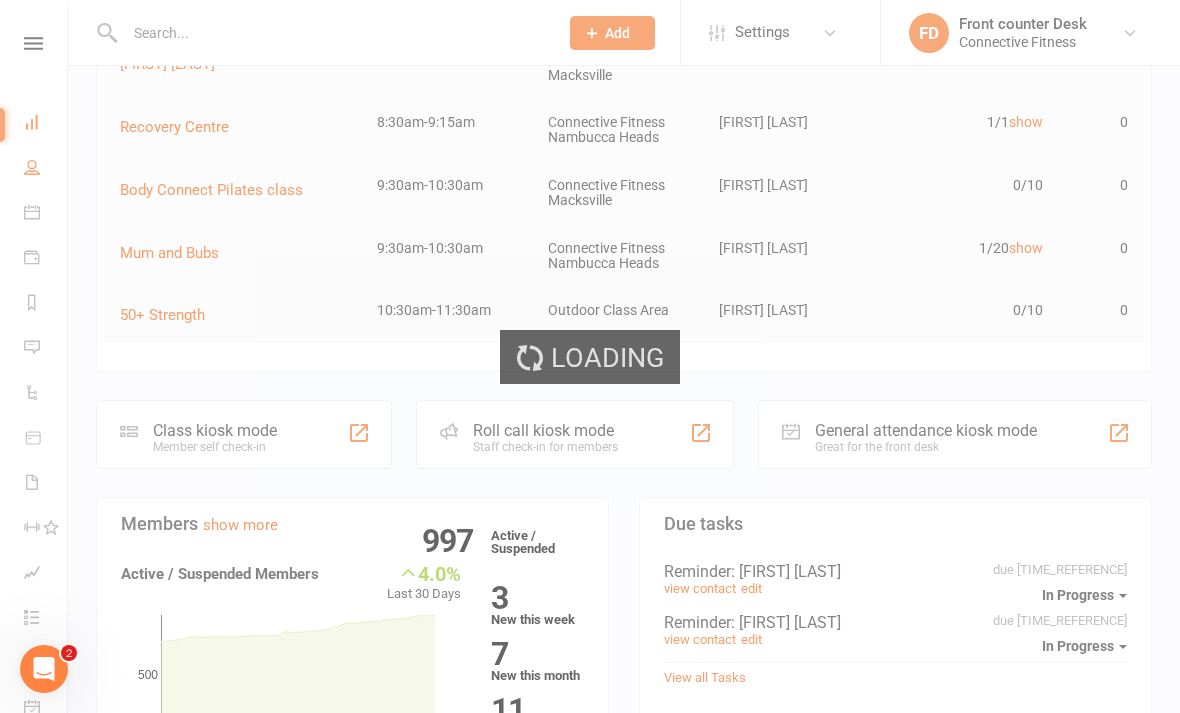 select on "100" 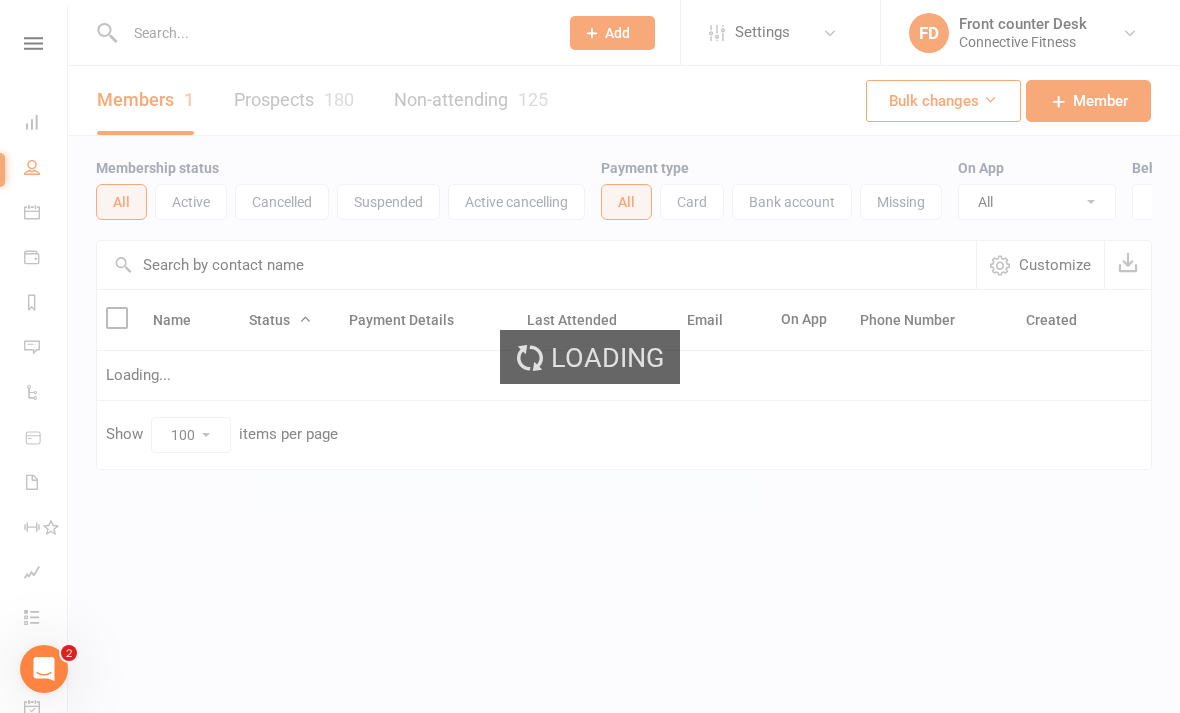 scroll, scrollTop: 0, scrollLeft: 0, axis: both 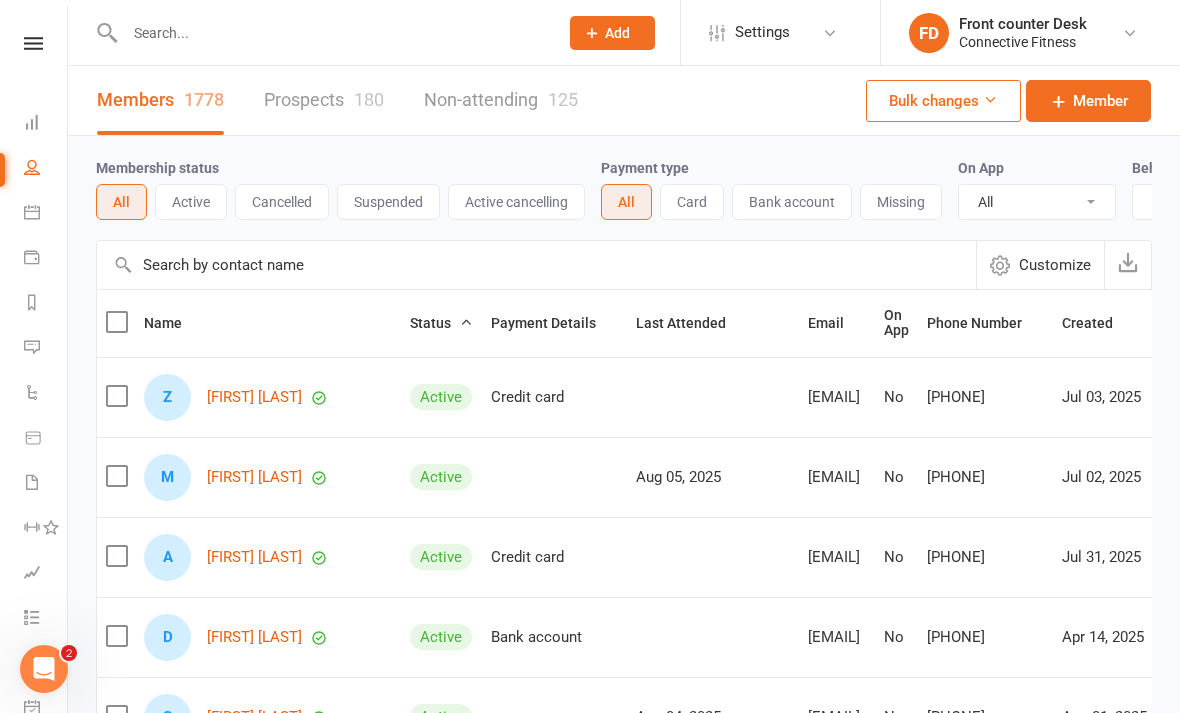 click at bounding box center (536, 265) 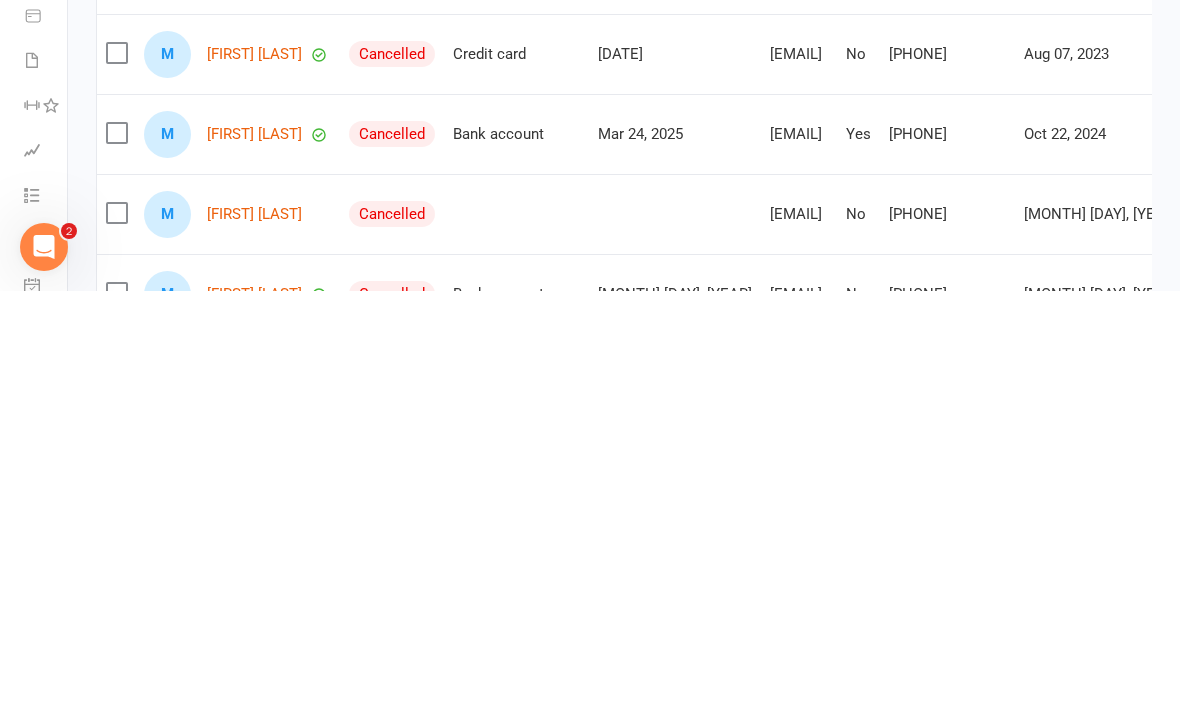 type on "Michelle" 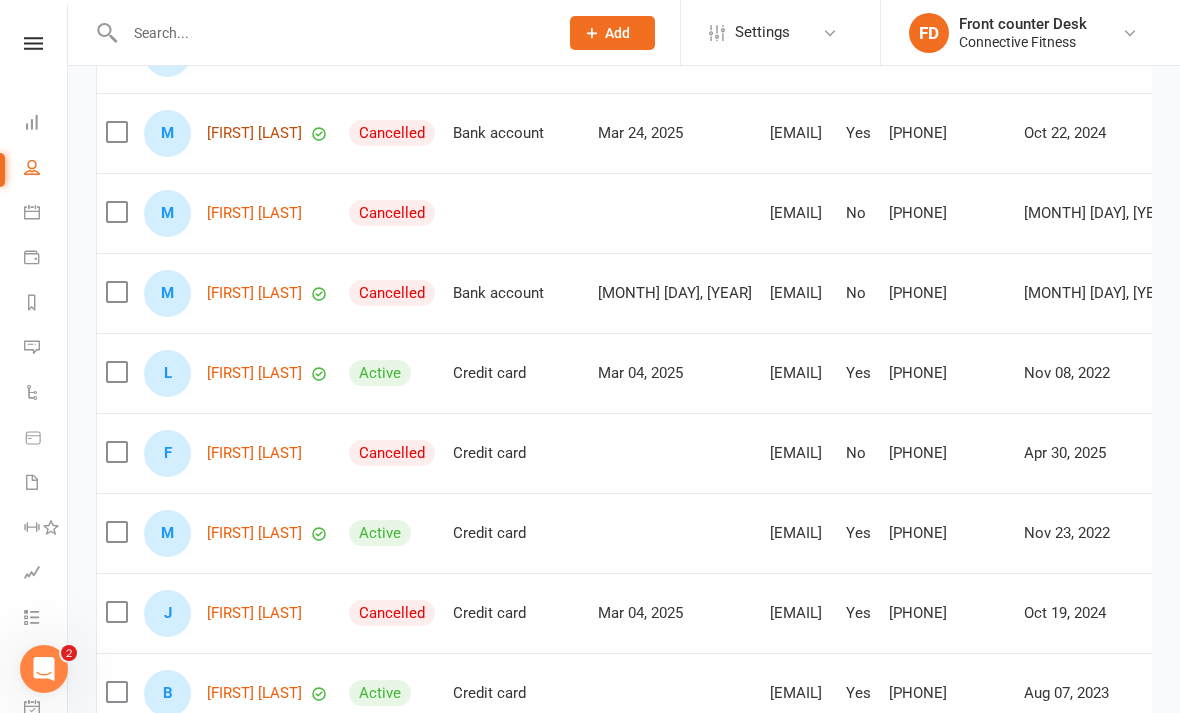 click on "[FIRST] [LAST]" at bounding box center [254, 133] 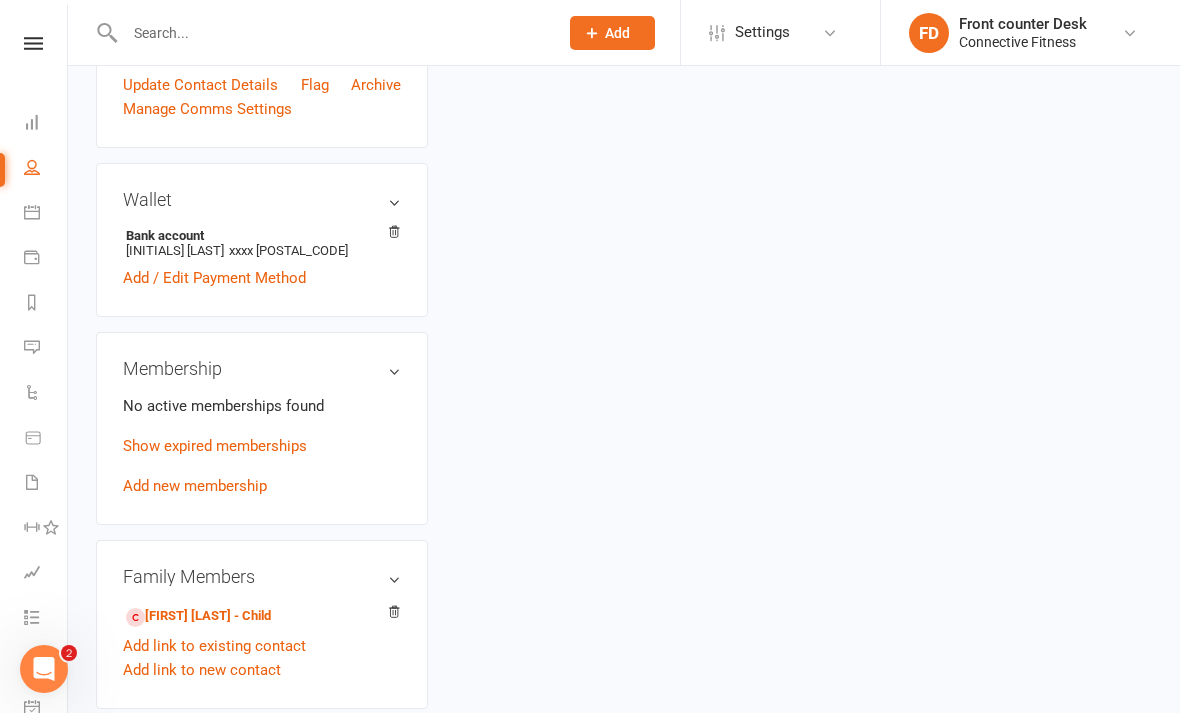 scroll, scrollTop: 0, scrollLeft: 0, axis: both 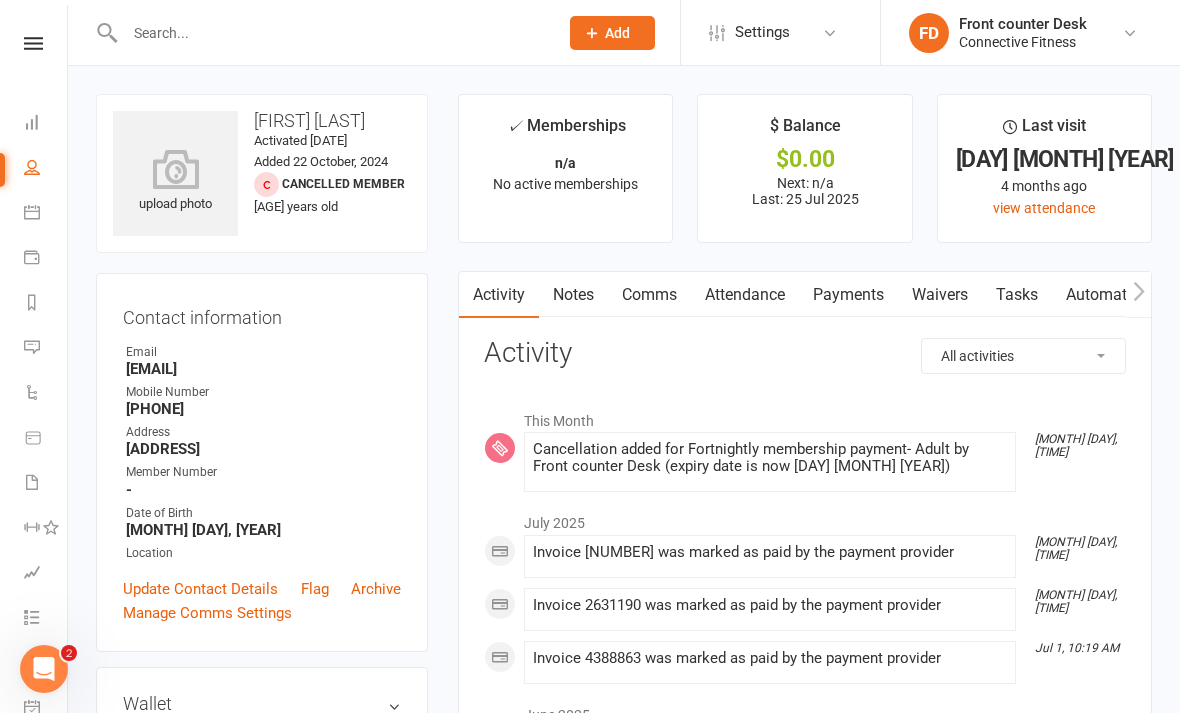 click on "Waivers" at bounding box center [940, 295] 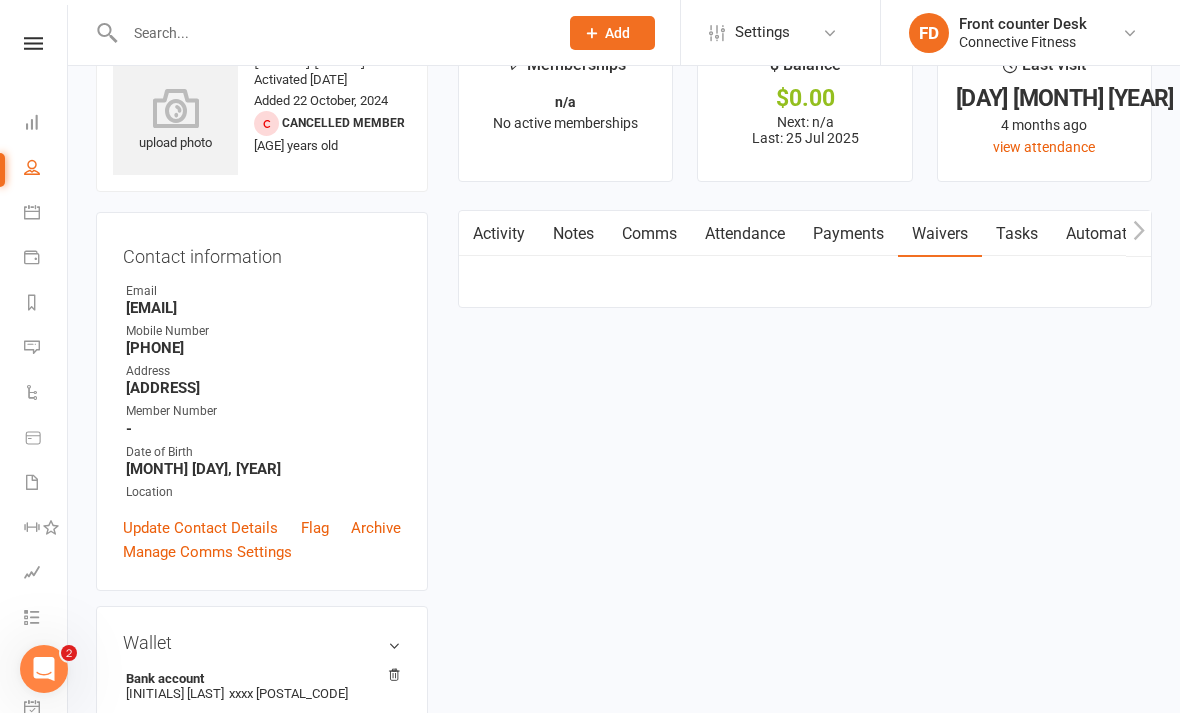 scroll, scrollTop: 64, scrollLeft: 0, axis: vertical 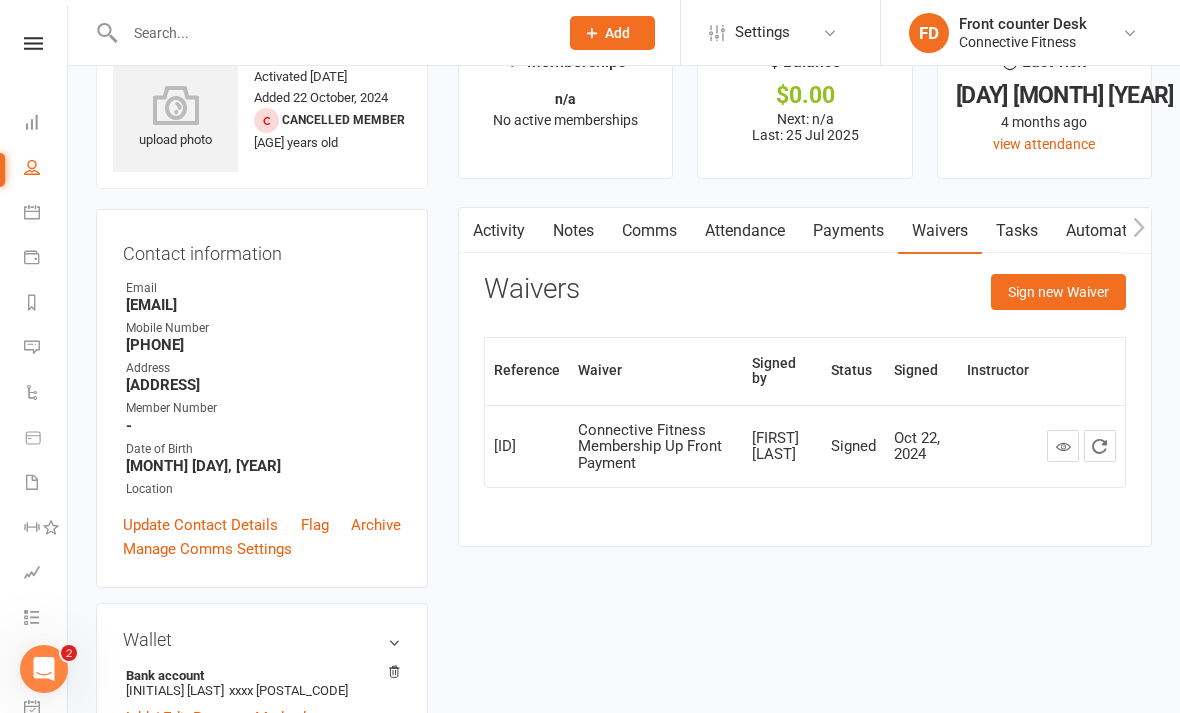 click on "Payments" at bounding box center [848, 231] 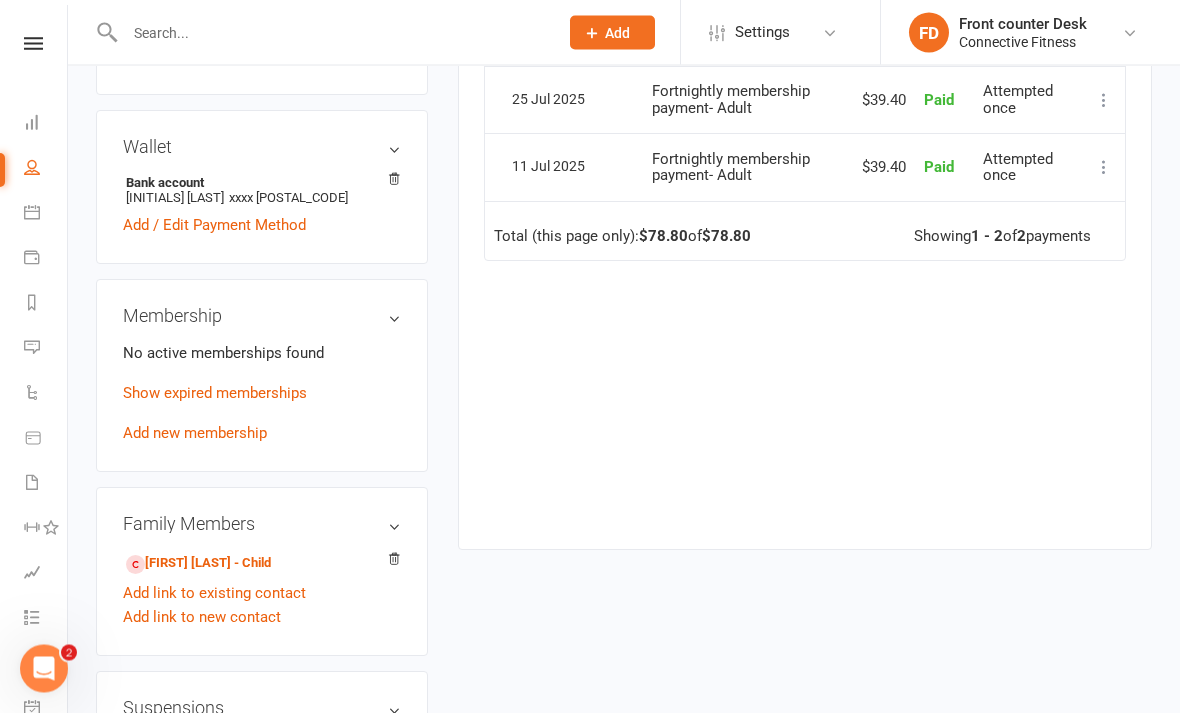 scroll, scrollTop: 568, scrollLeft: 0, axis: vertical 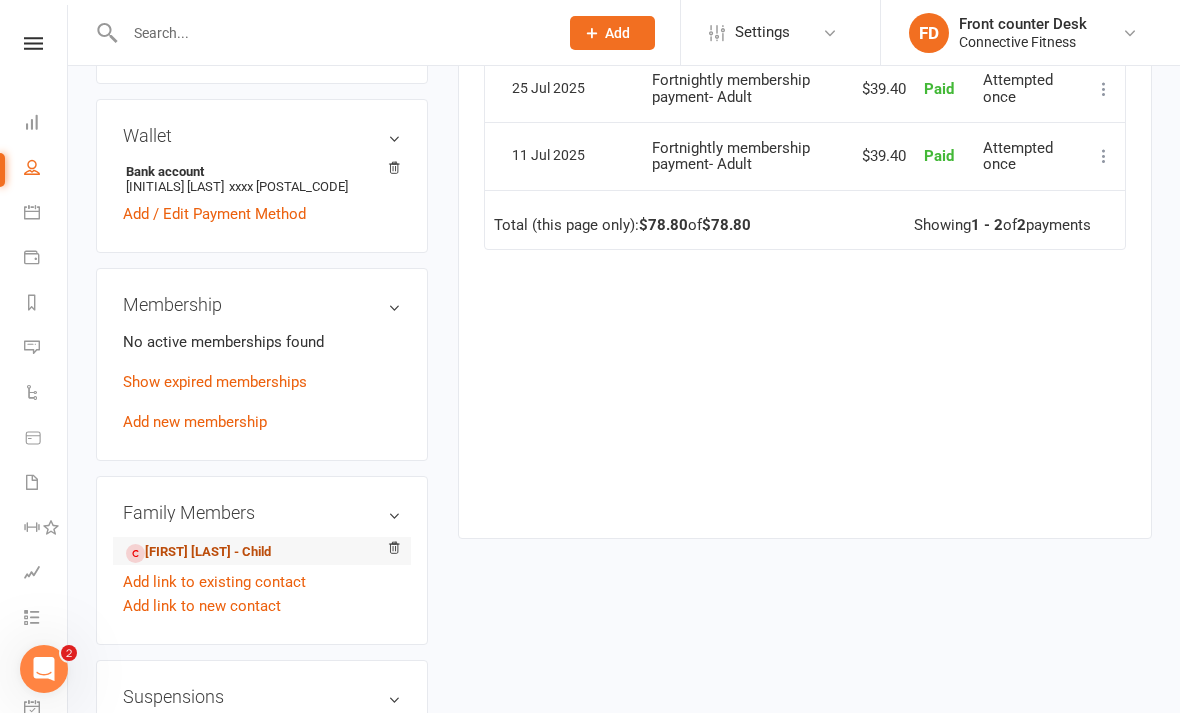 click on "[FIRST] [LAST] - Child" at bounding box center (198, 552) 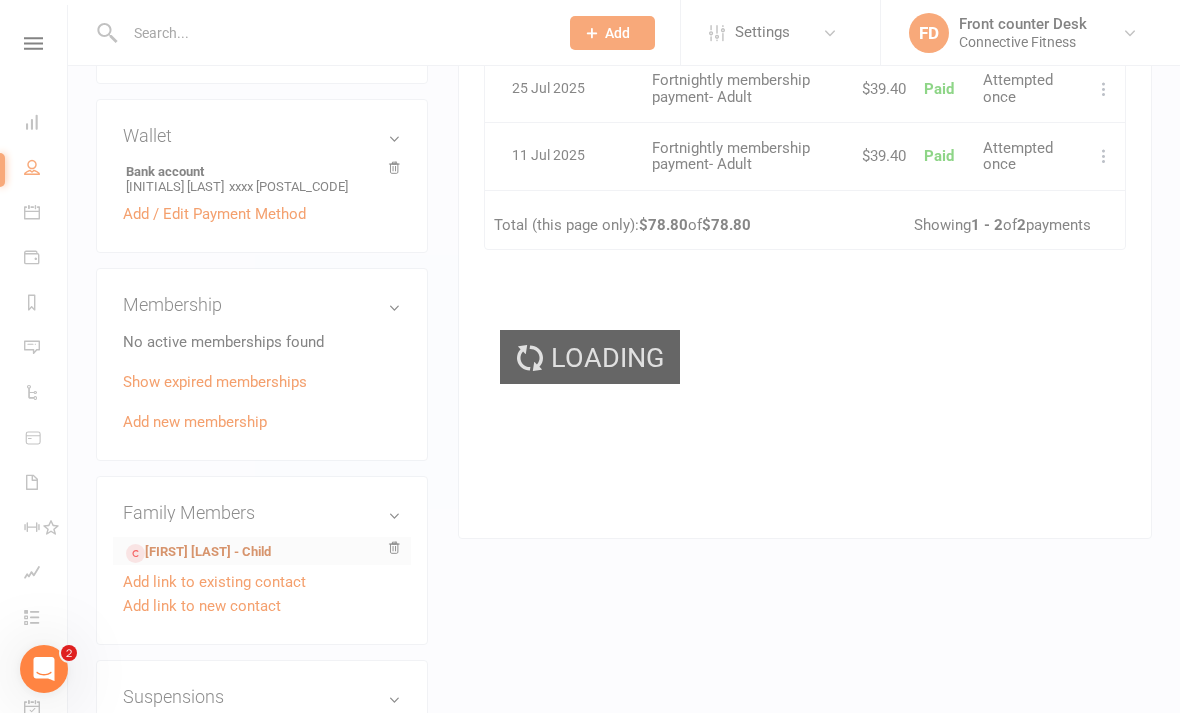 scroll, scrollTop: 0, scrollLeft: 0, axis: both 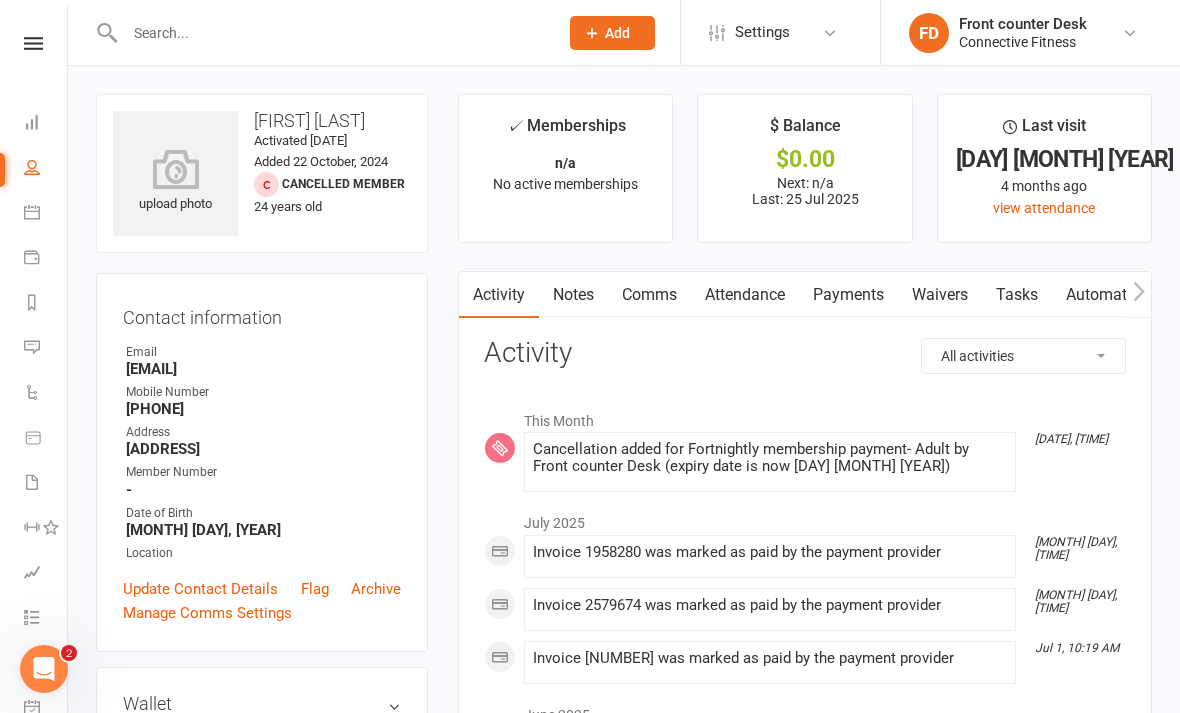 click on "Payments" at bounding box center (848, 295) 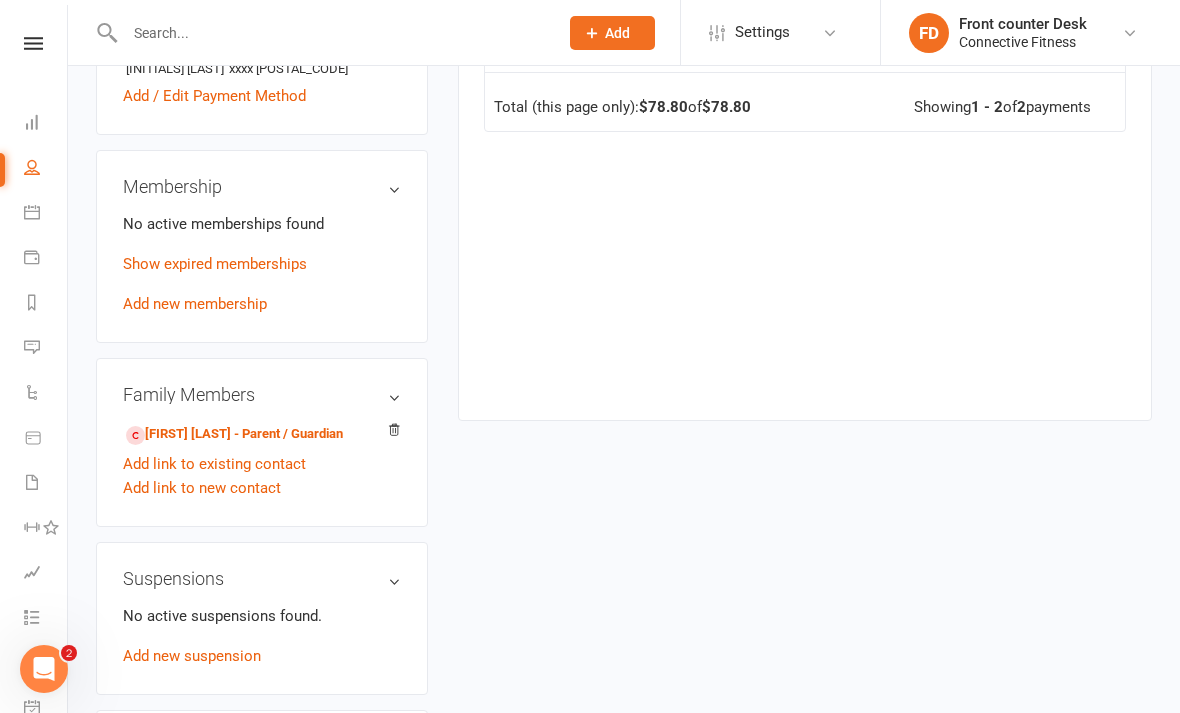 scroll, scrollTop: 707, scrollLeft: 0, axis: vertical 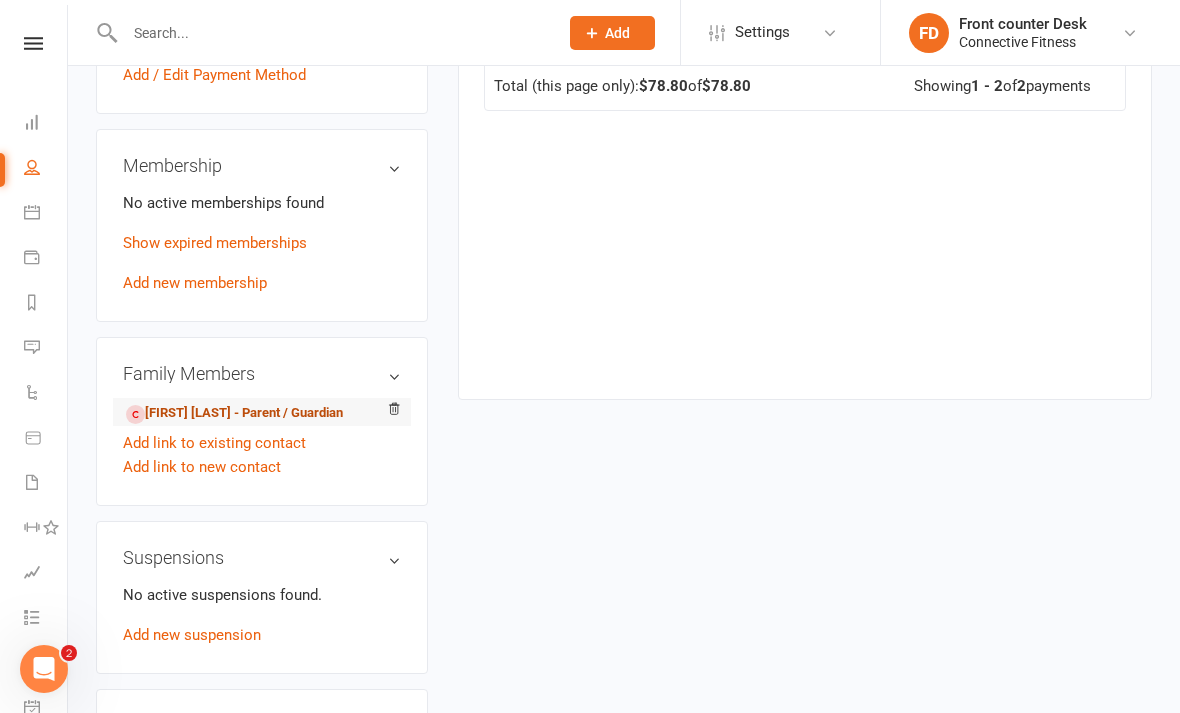click on "[FIRST] [LAST] - Parent / Guardian" at bounding box center [234, 413] 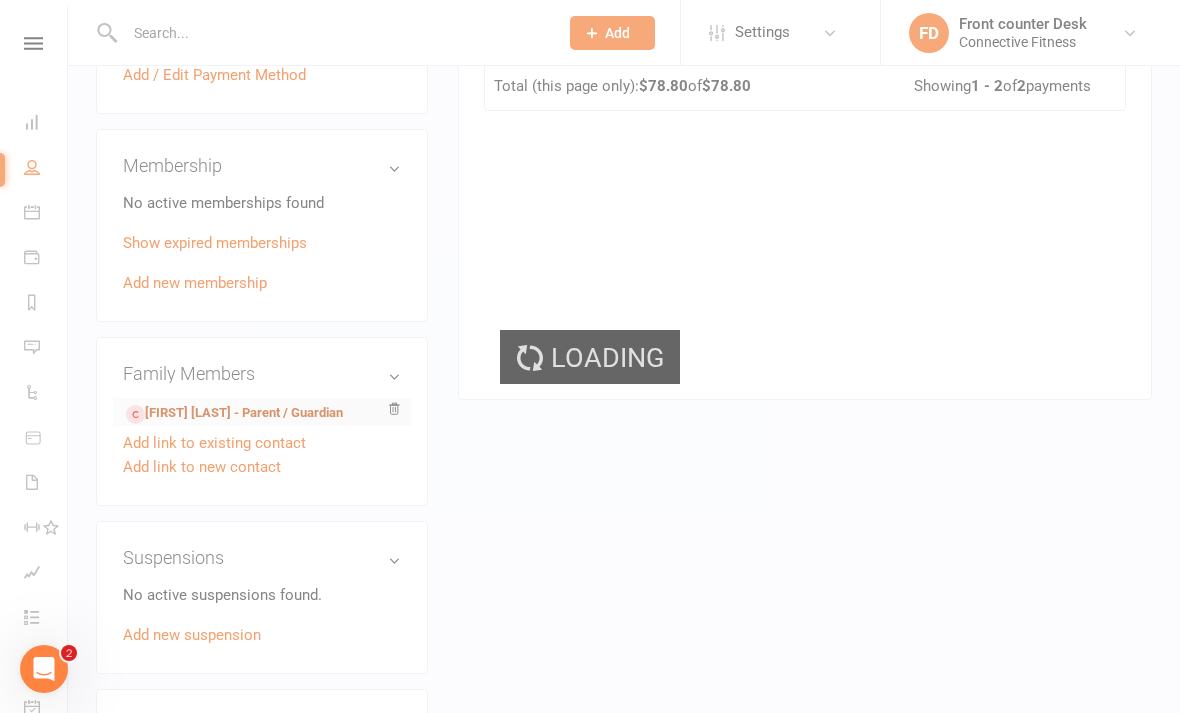 scroll, scrollTop: 0, scrollLeft: 0, axis: both 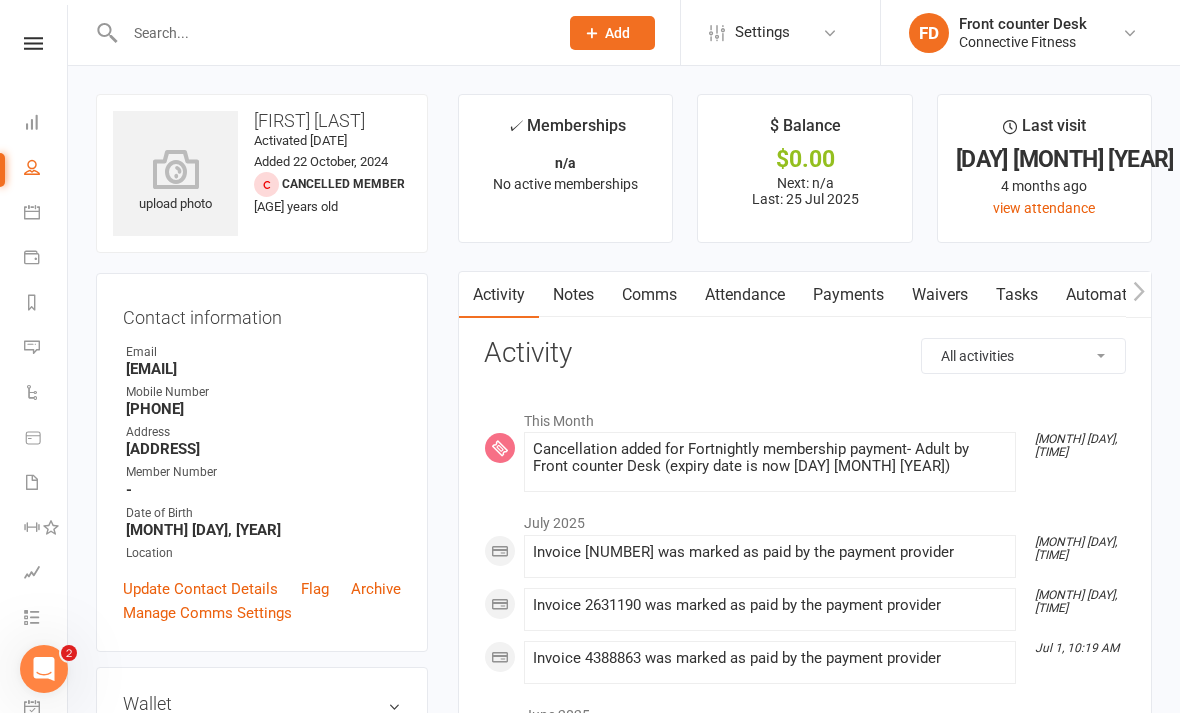 click on "Payments" at bounding box center (848, 295) 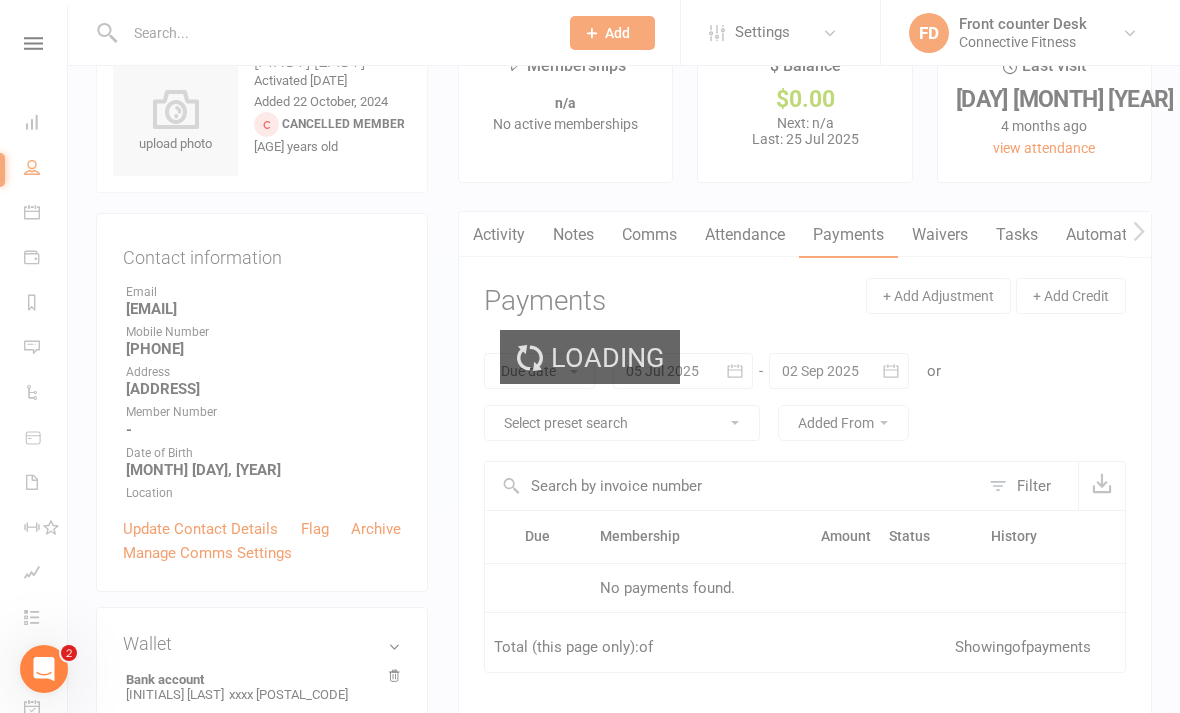 scroll, scrollTop: 64, scrollLeft: 0, axis: vertical 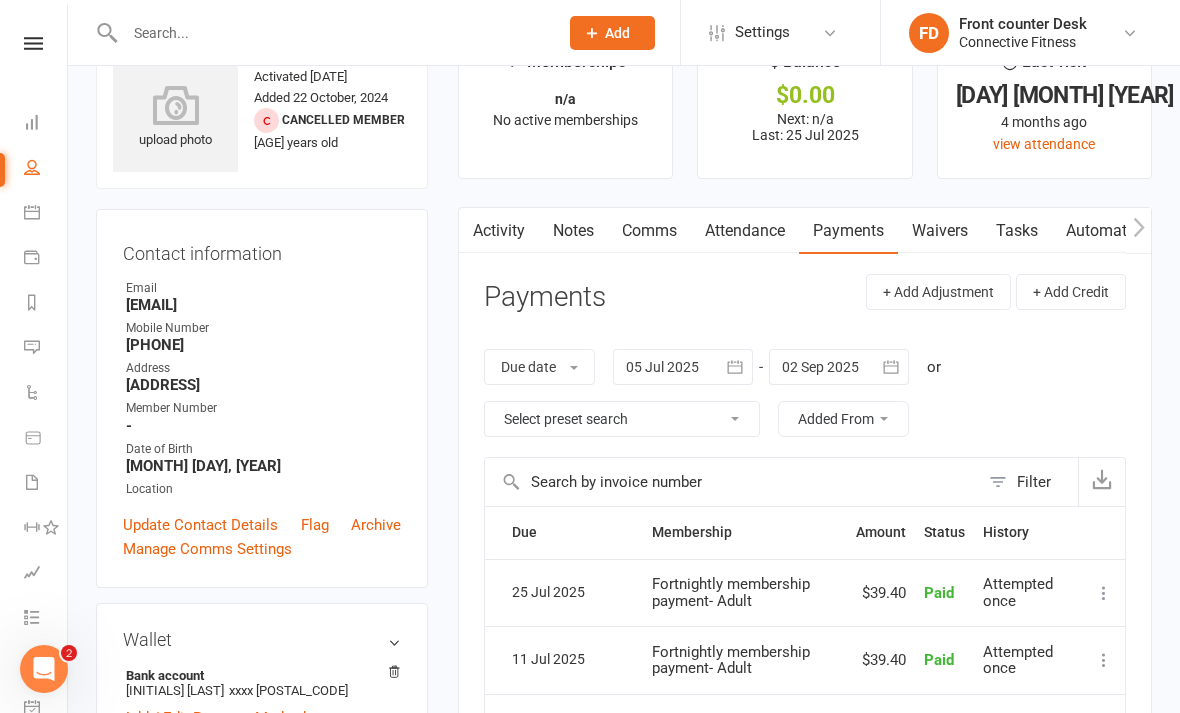 click on "Clubworx Dashboard People Calendar Payments Reports Messages   Automations   Product Sales Waivers   Workouts   Assessments  Tasks   2 What's New Check-in Kiosk modes General attendance Roll call Class check-in" at bounding box center [34, 361] 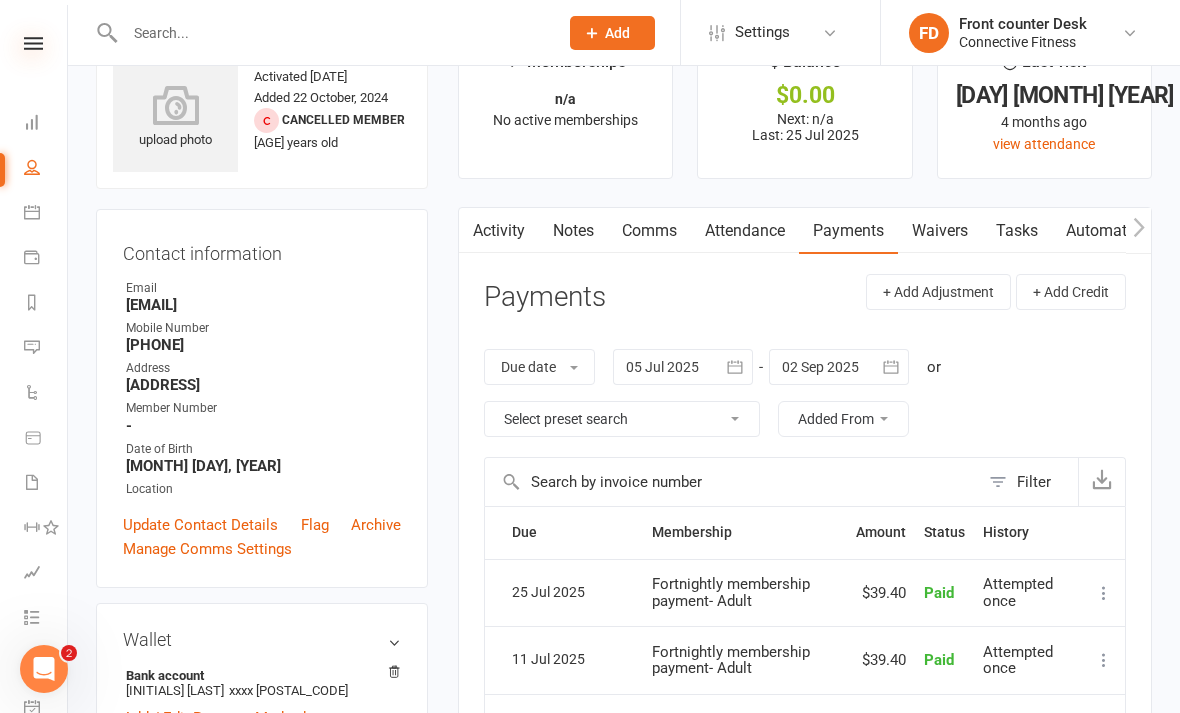 click at bounding box center (33, 43) 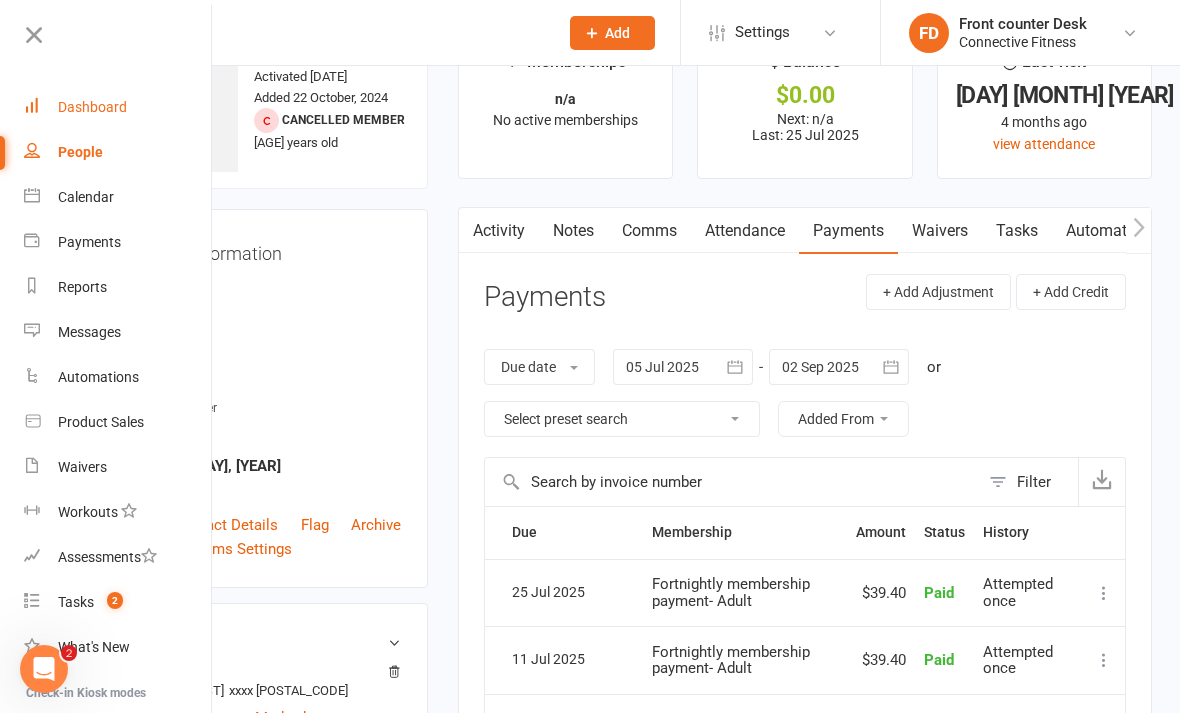 click on "Dashboard" at bounding box center (118, 107) 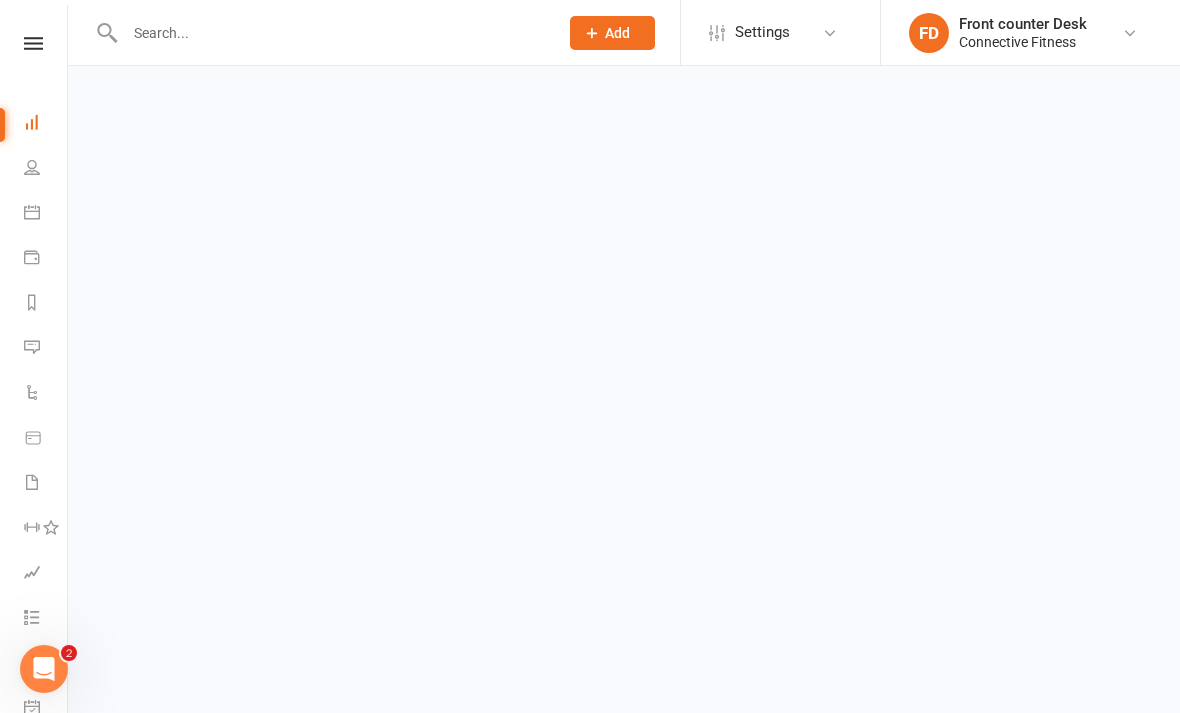 scroll, scrollTop: 0, scrollLeft: 0, axis: both 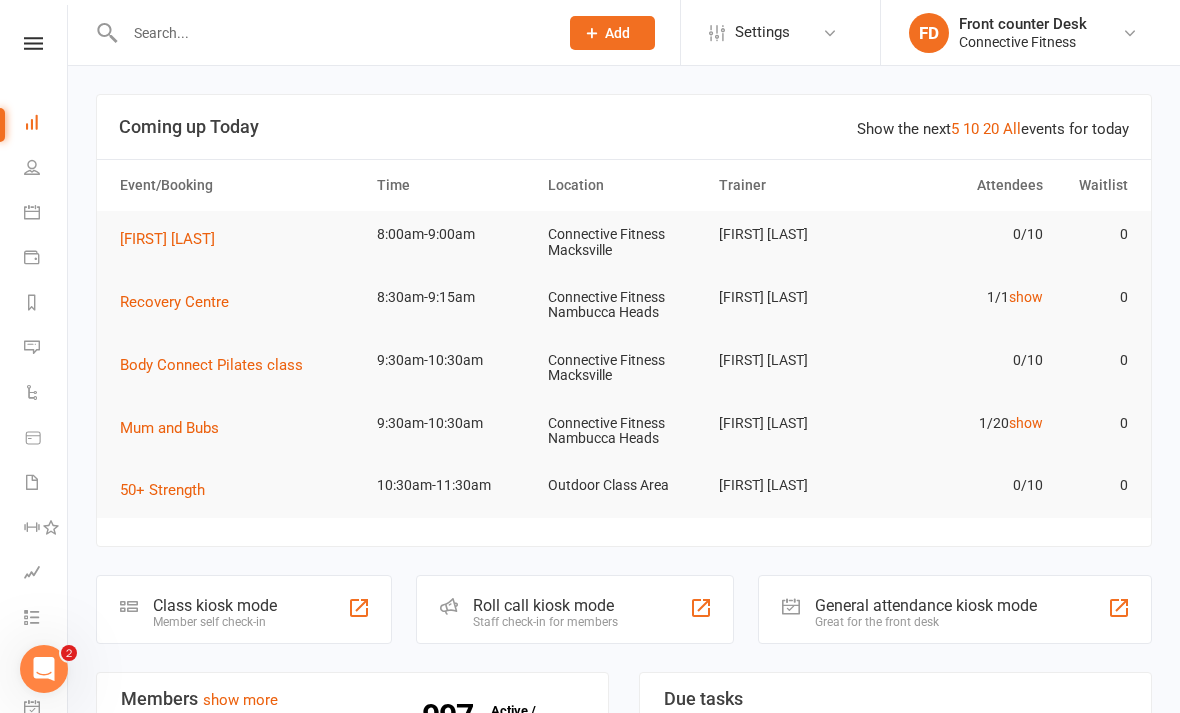 click on "Clubworx Dashboard People Calendar Payments Reports Messages   Automations   Product Sales Waivers   Workouts   Assessments  Tasks   2 What's New Check-in Kiosk modes General attendance Roll call Class check-in" at bounding box center [34, 361] 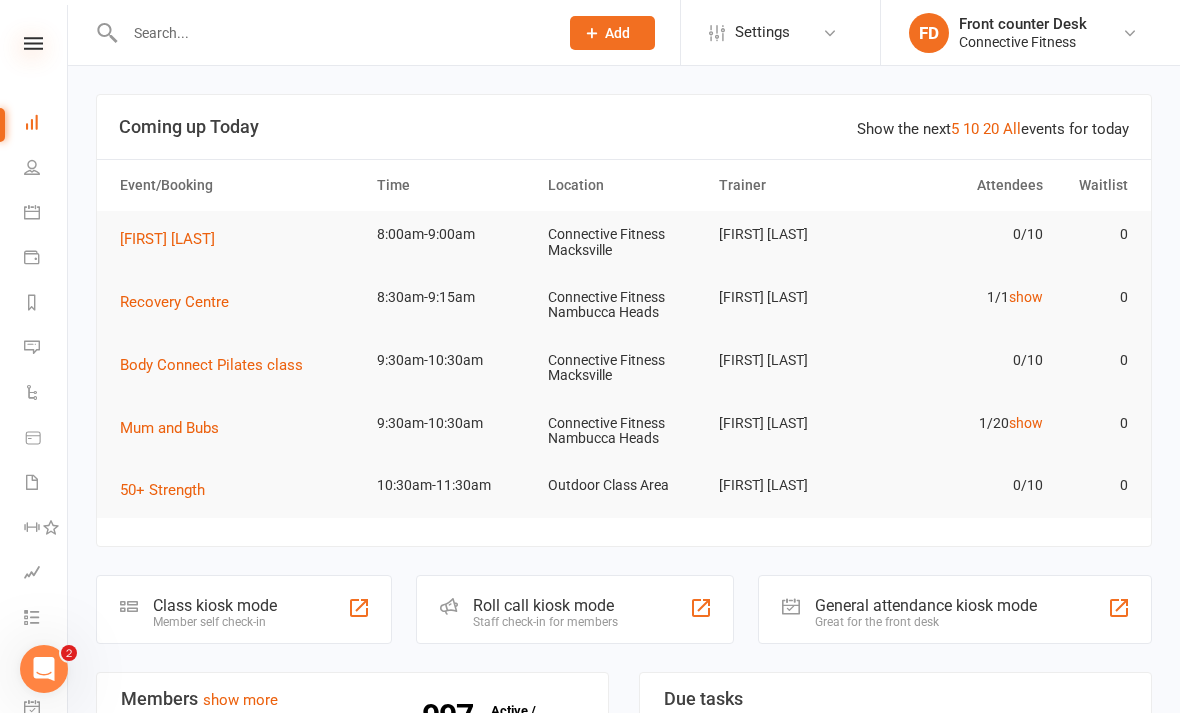 click at bounding box center (33, 43) 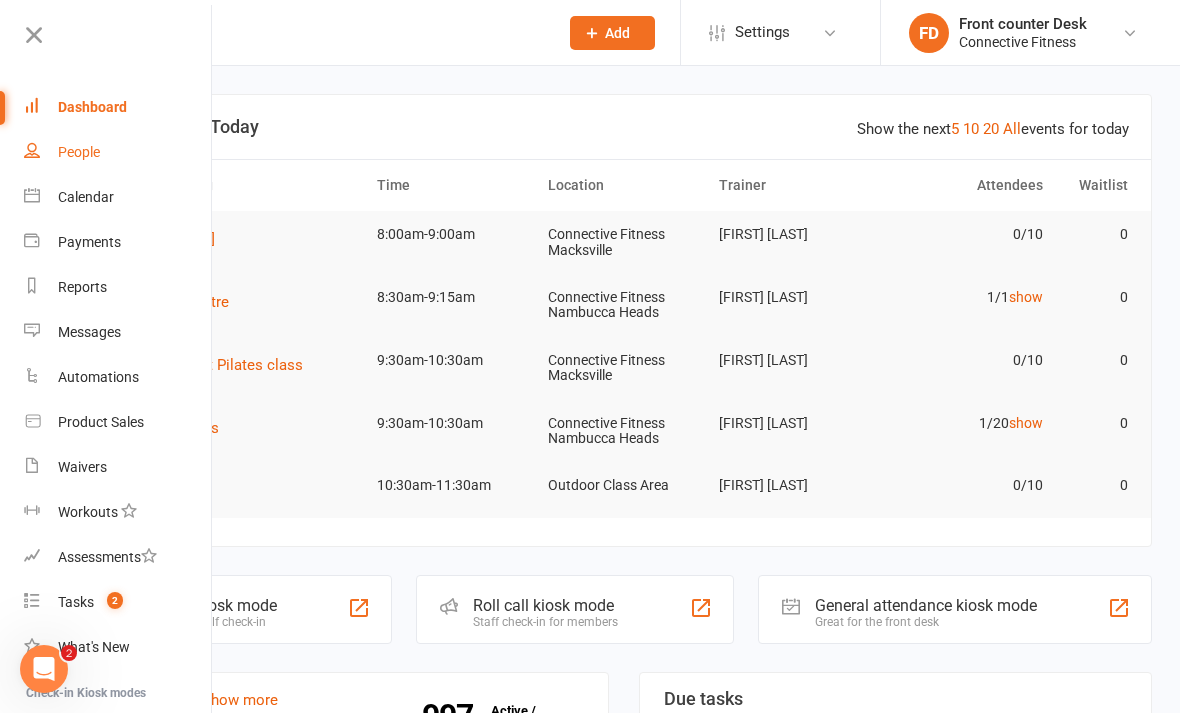 click on "People" at bounding box center [118, 152] 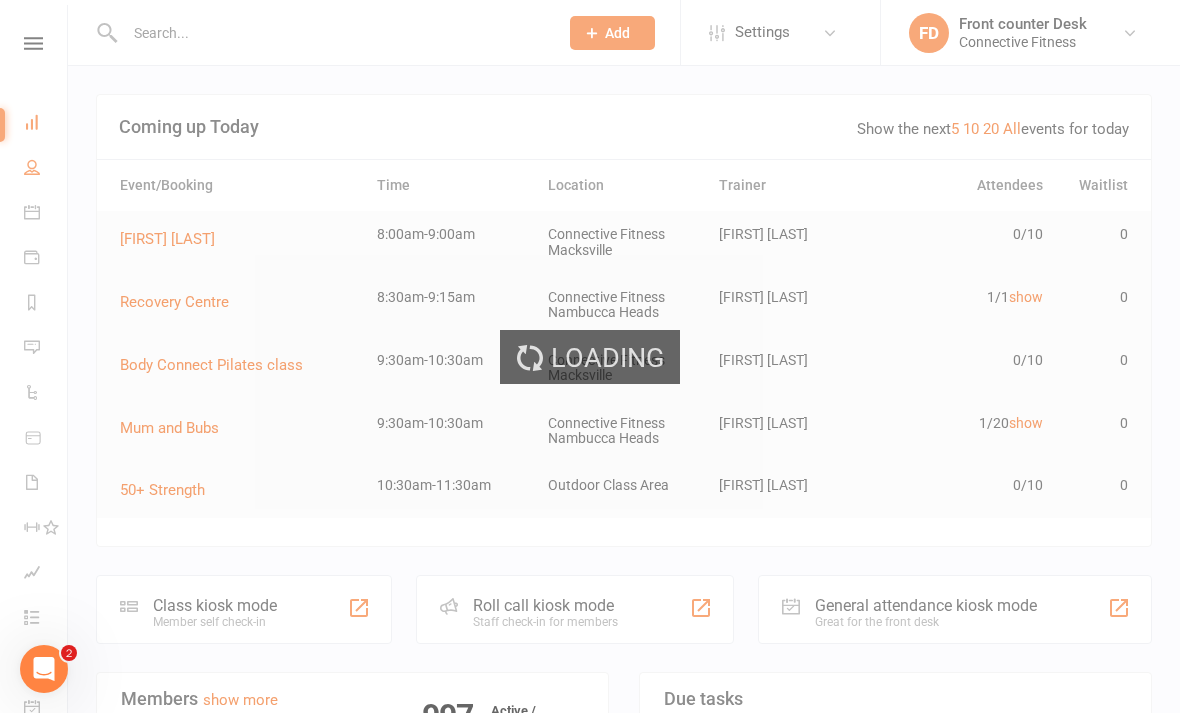 select on "100" 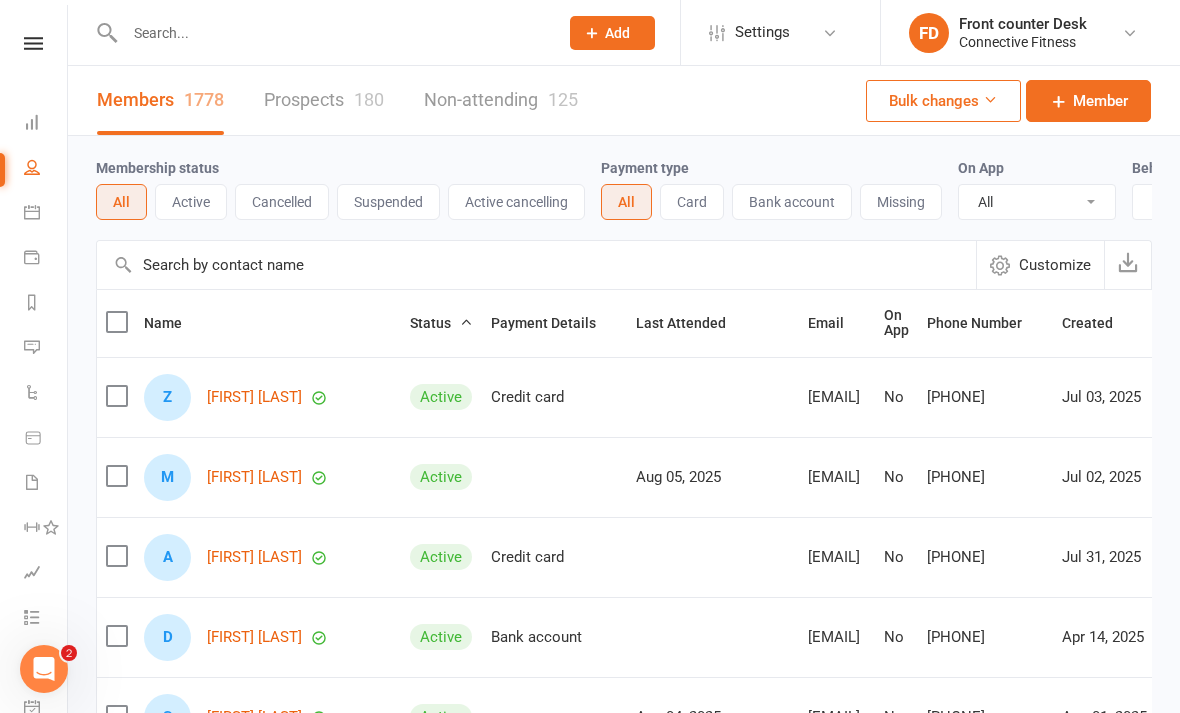 click at bounding box center [536, 265] 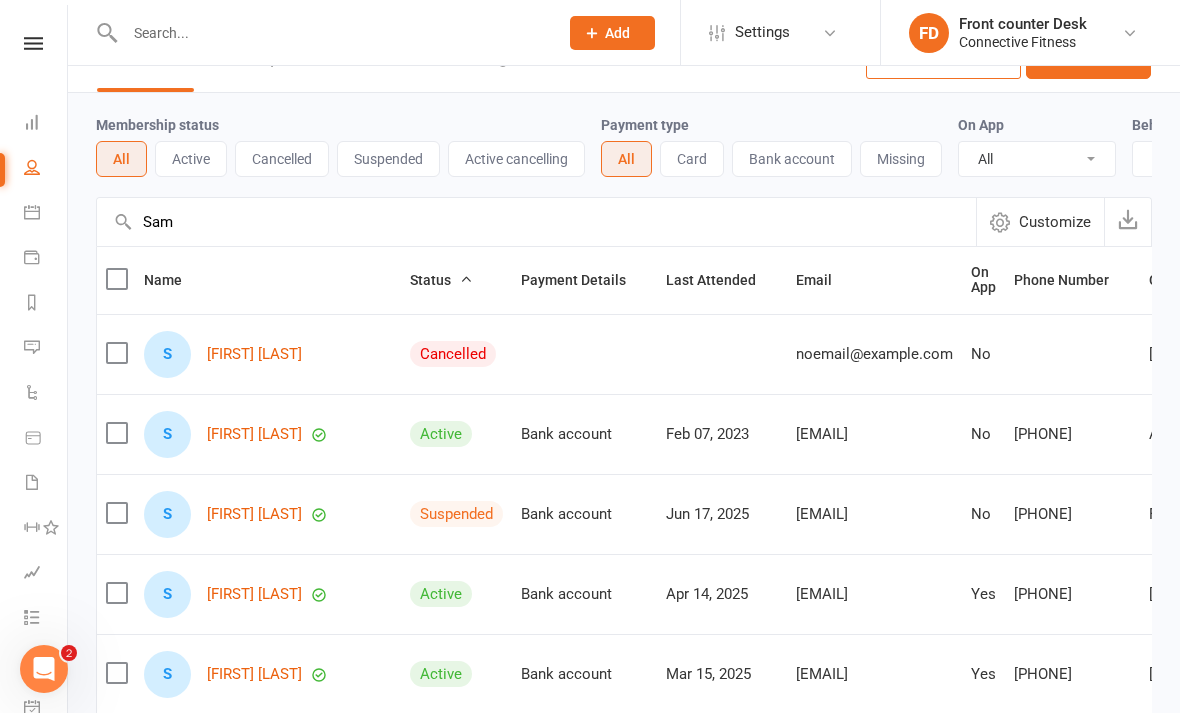 scroll, scrollTop: 0, scrollLeft: 0, axis: both 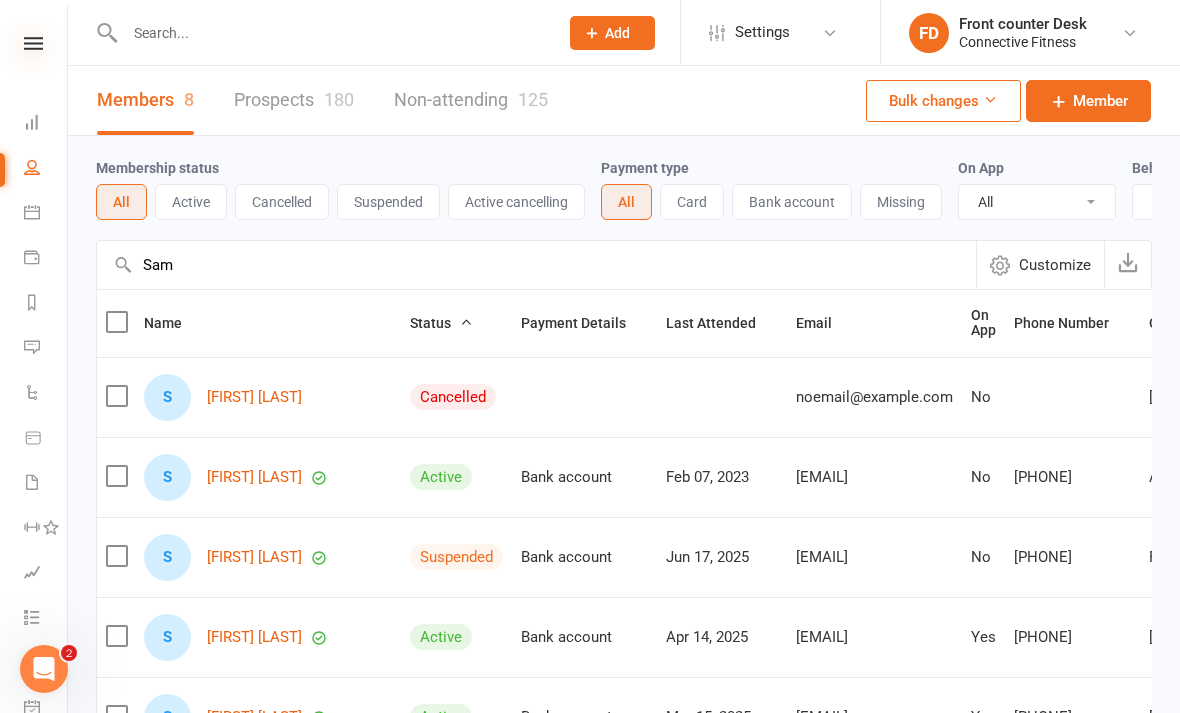click at bounding box center [33, 43] 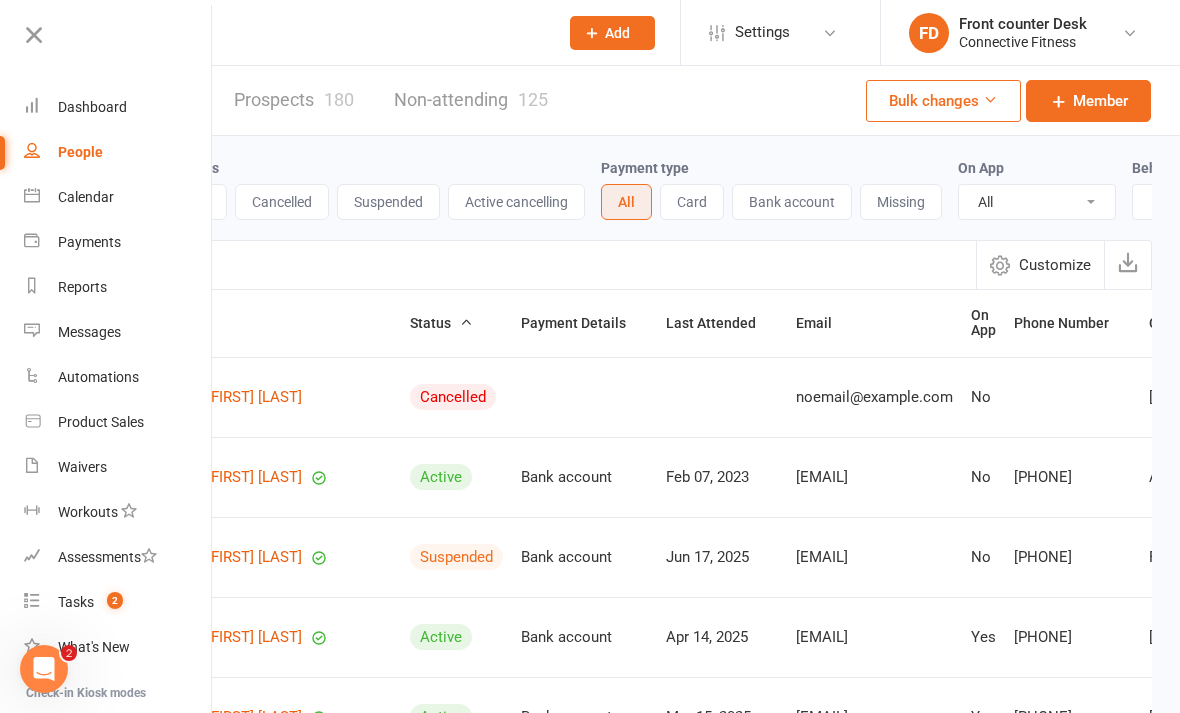 click on "People" at bounding box center [118, 152] 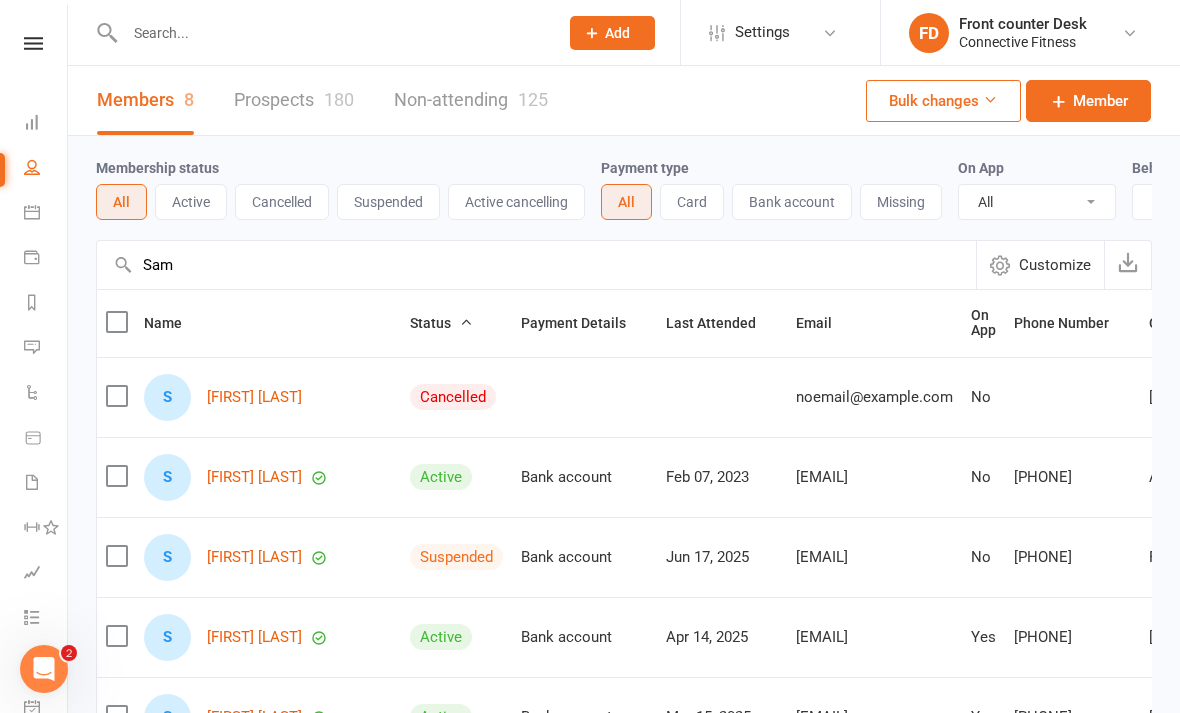 click on "Sam" at bounding box center (536, 265) 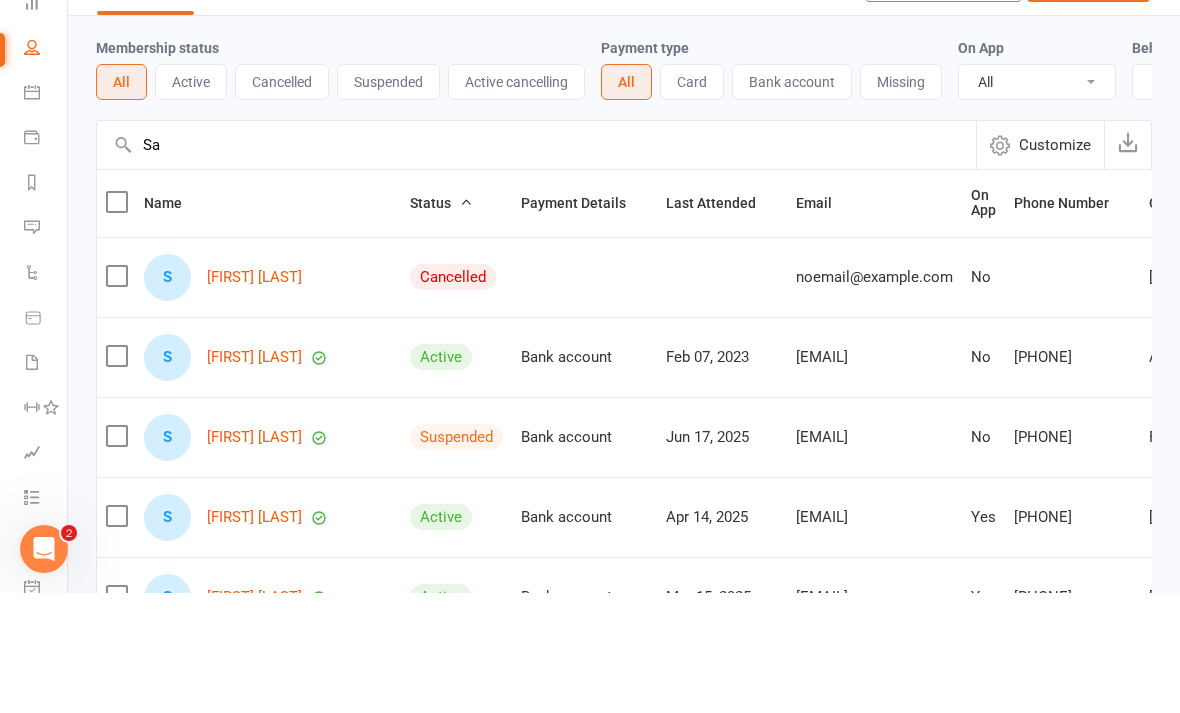 type on "S" 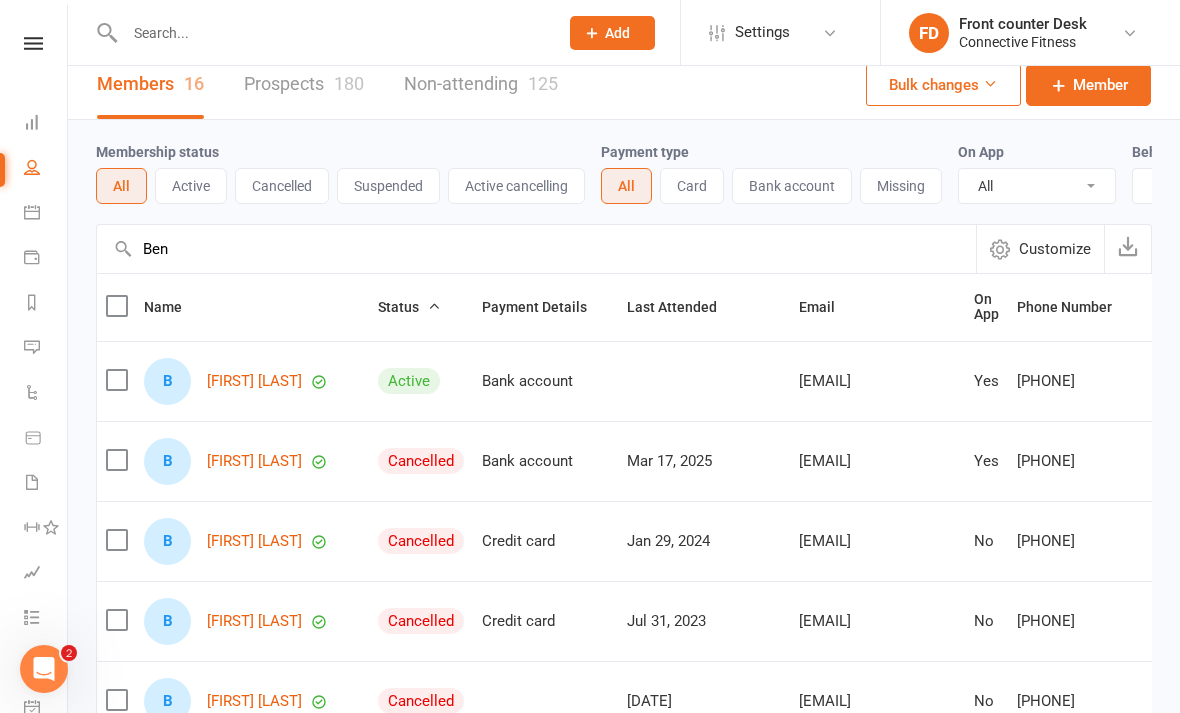 scroll, scrollTop: 0, scrollLeft: 0, axis: both 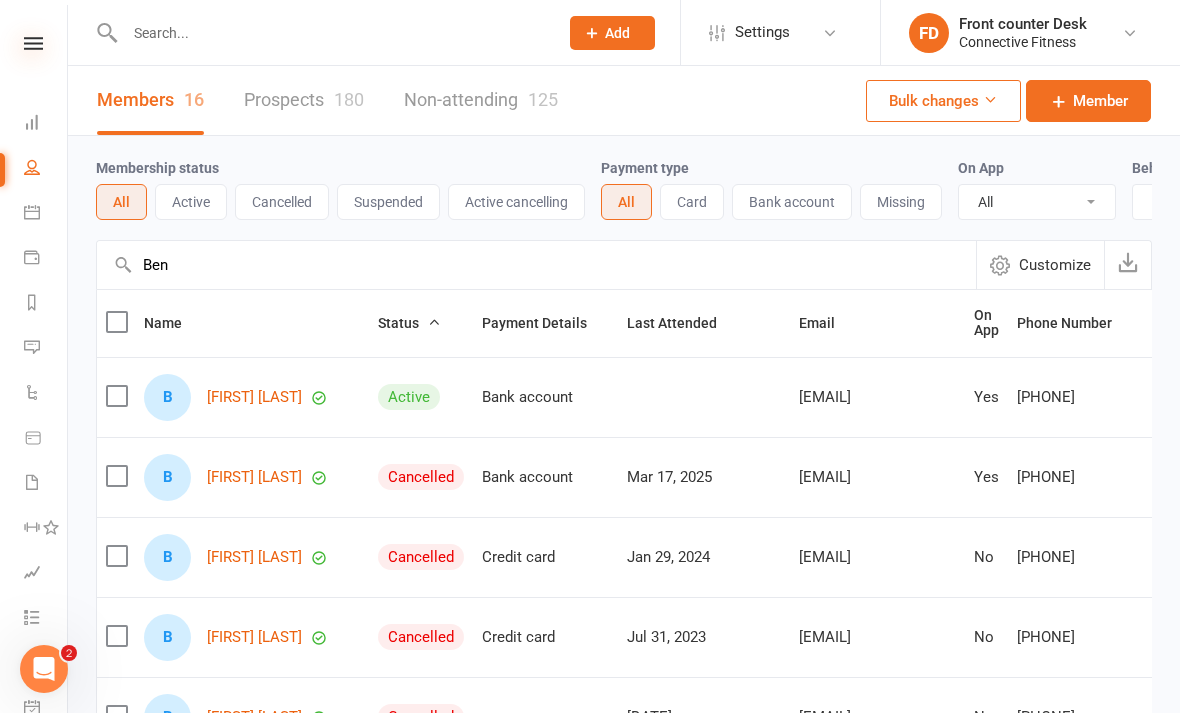 type on "Ben" 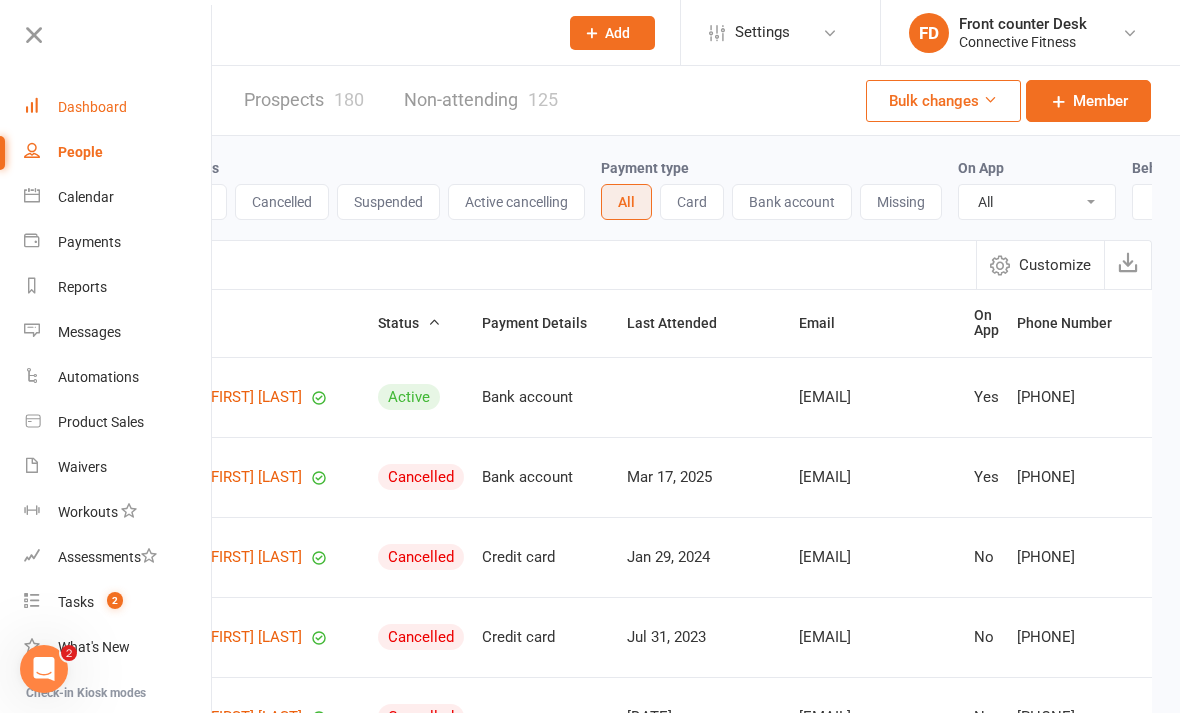 click on "Dashboard" at bounding box center [118, 107] 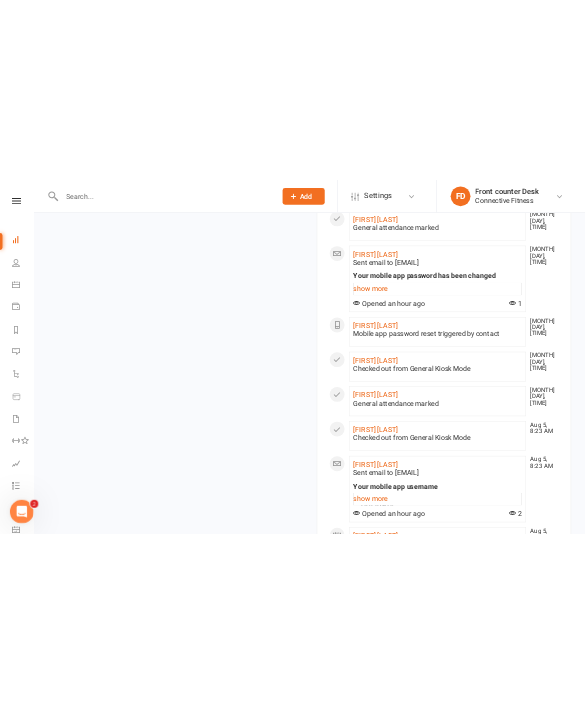 scroll, scrollTop: 1963, scrollLeft: 0, axis: vertical 